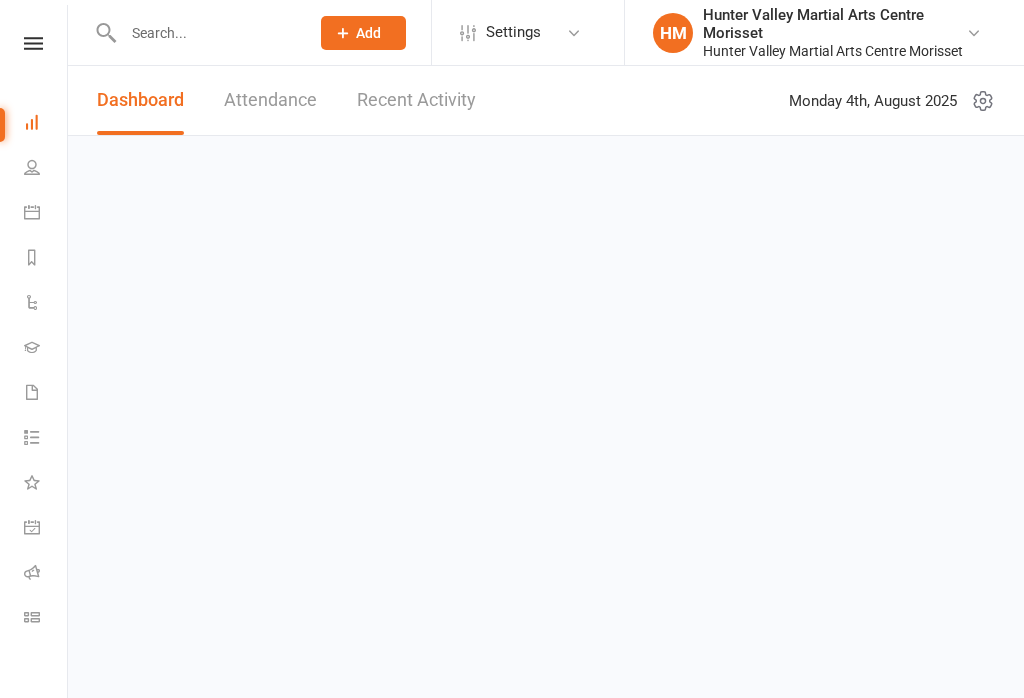 scroll, scrollTop: 0, scrollLeft: 0, axis: both 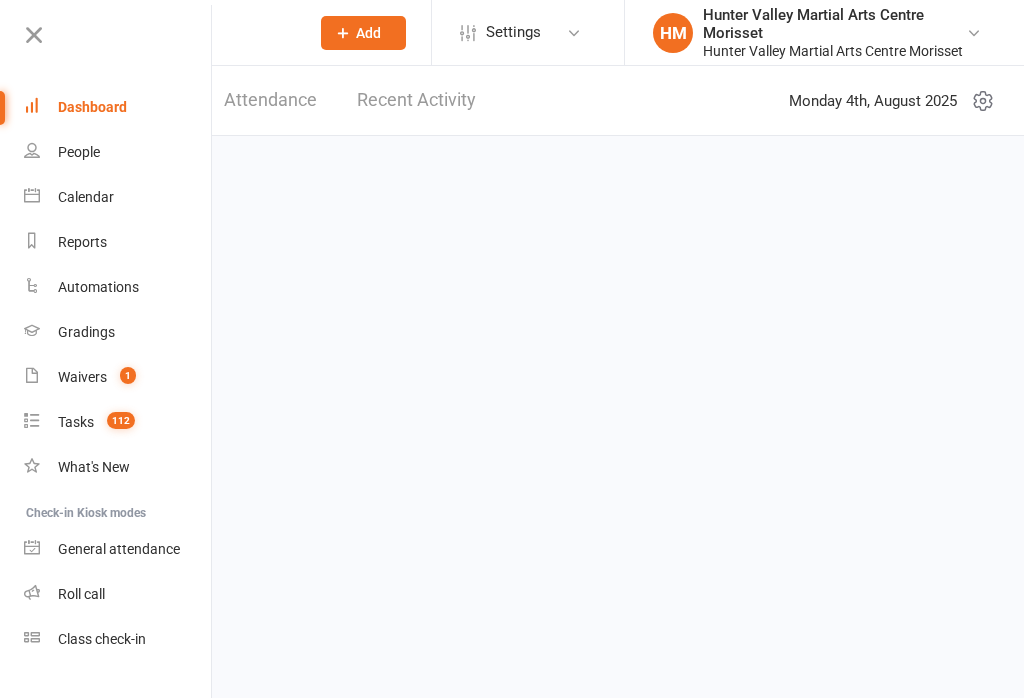 click on "Class check-in" at bounding box center [118, 639] 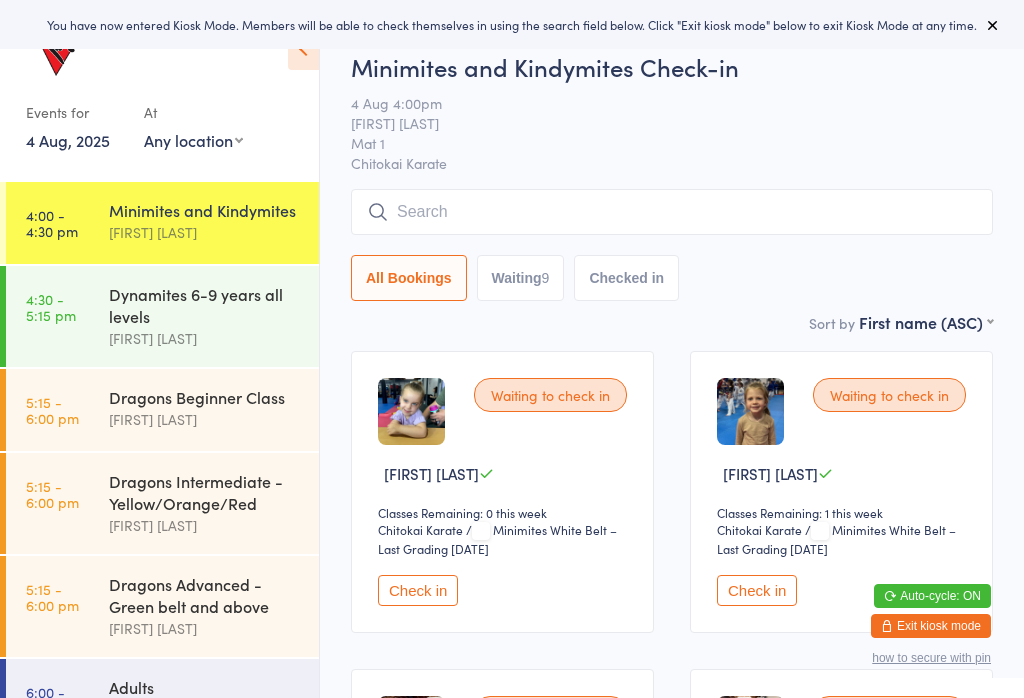scroll, scrollTop: 0, scrollLeft: 0, axis: both 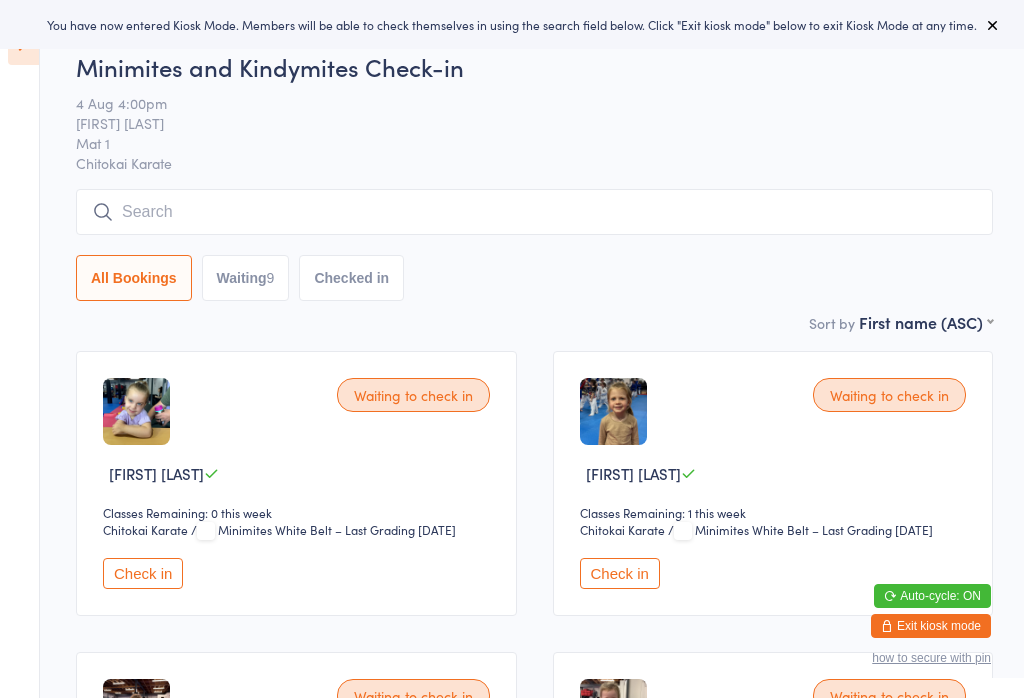 click at bounding box center [993, 25] 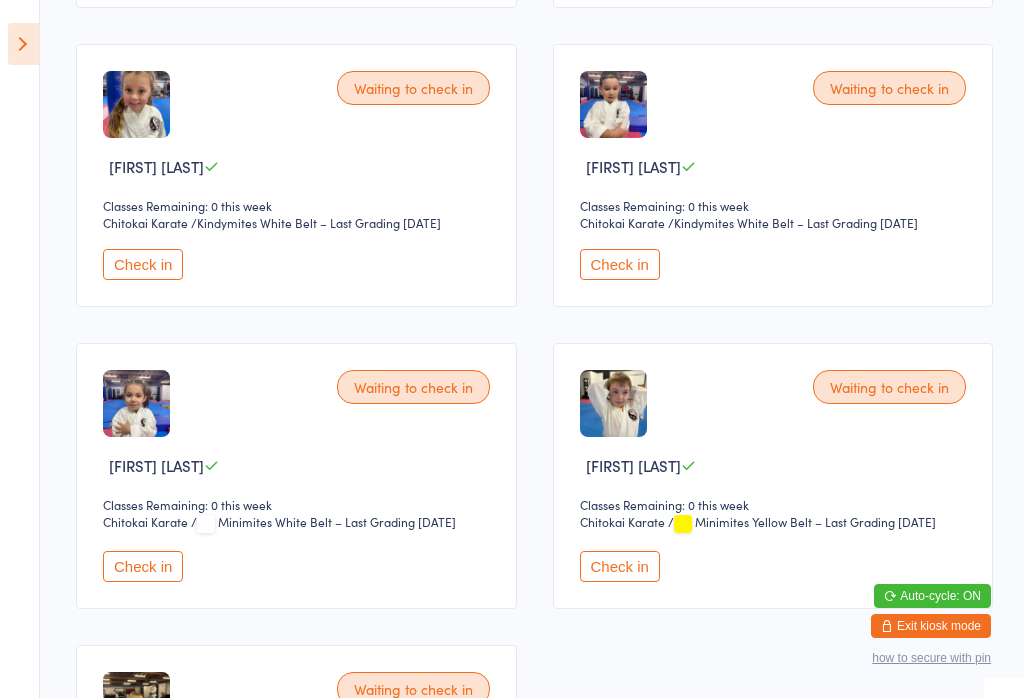 scroll, scrollTop: 921, scrollLeft: 0, axis: vertical 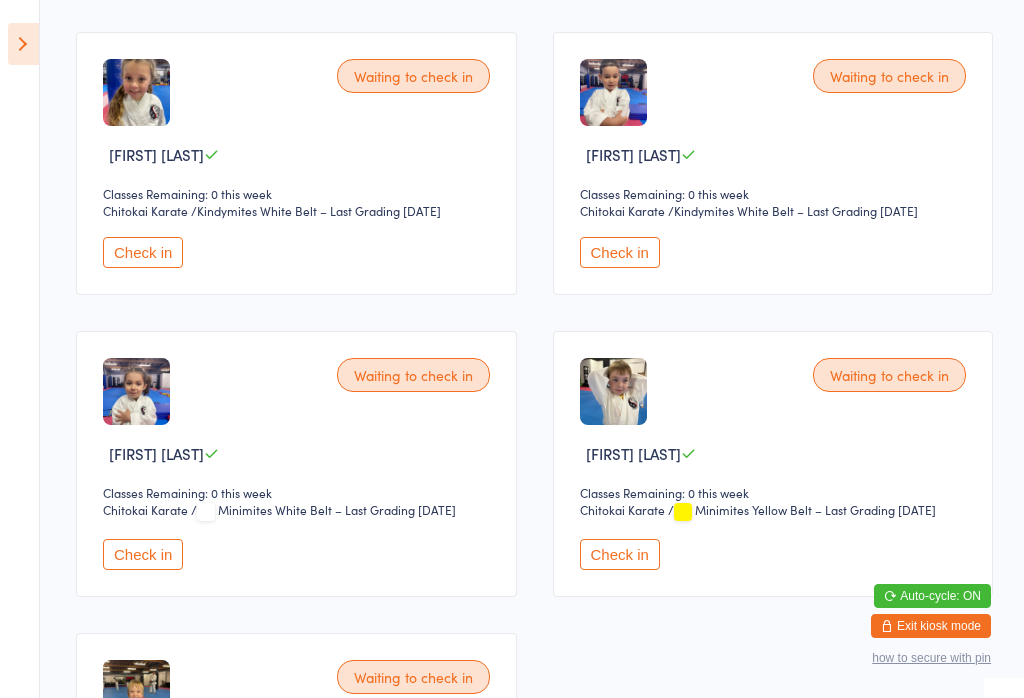 click on "Chitokai Karate" at bounding box center (637, 510) 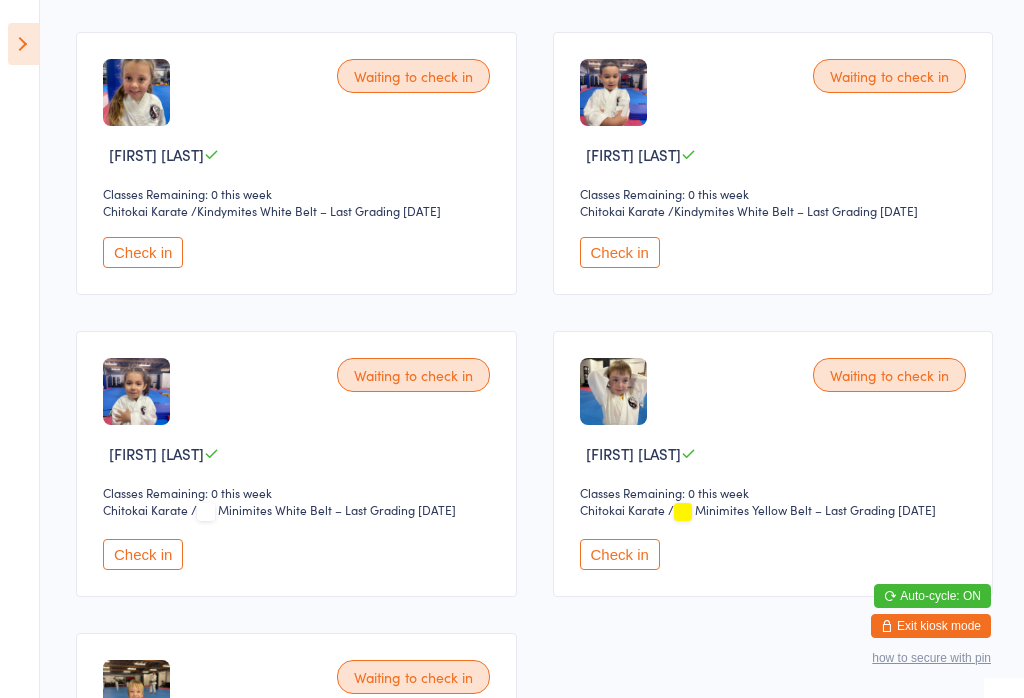 click on "Check in" at bounding box center (620, 554) 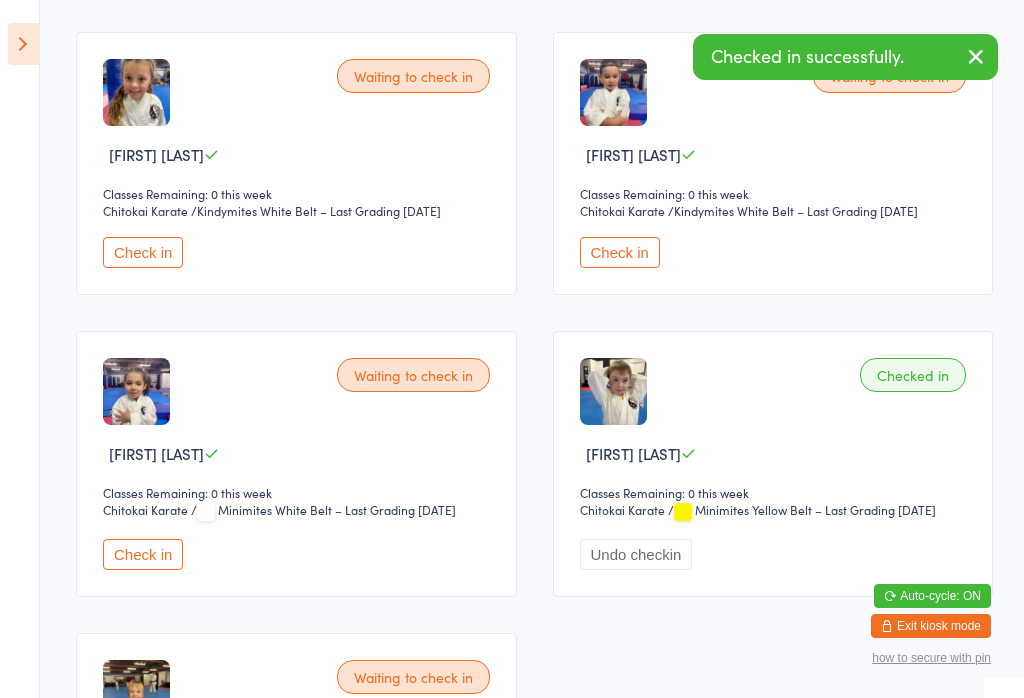 click at bounding box center (23, 44) 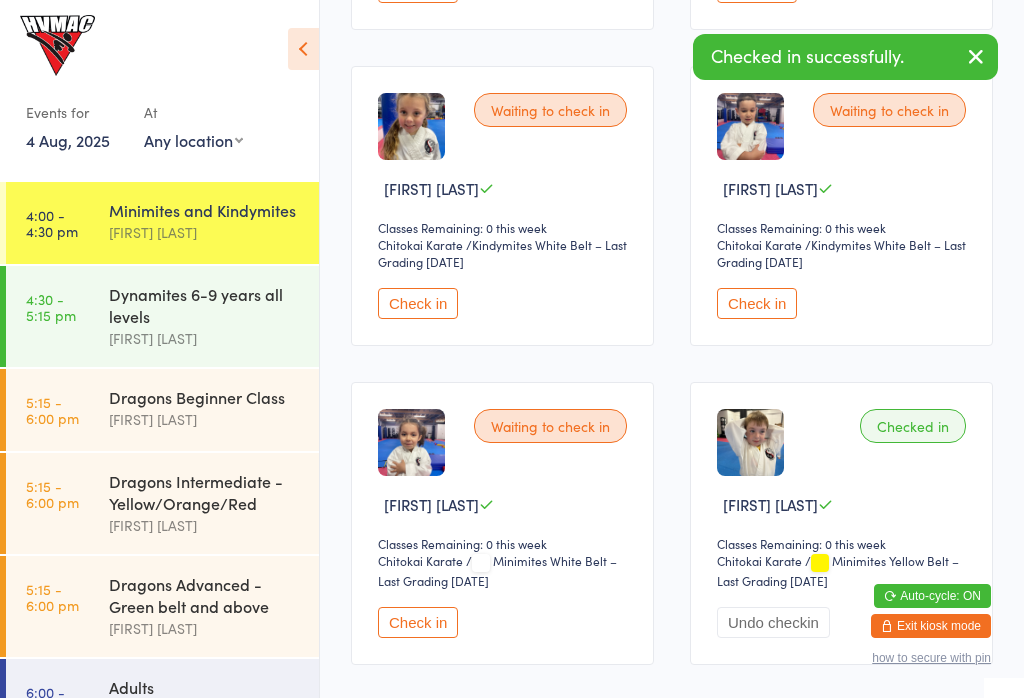 click on "Dynamites 6-9 years all levels" at bounding box center [205, 305] 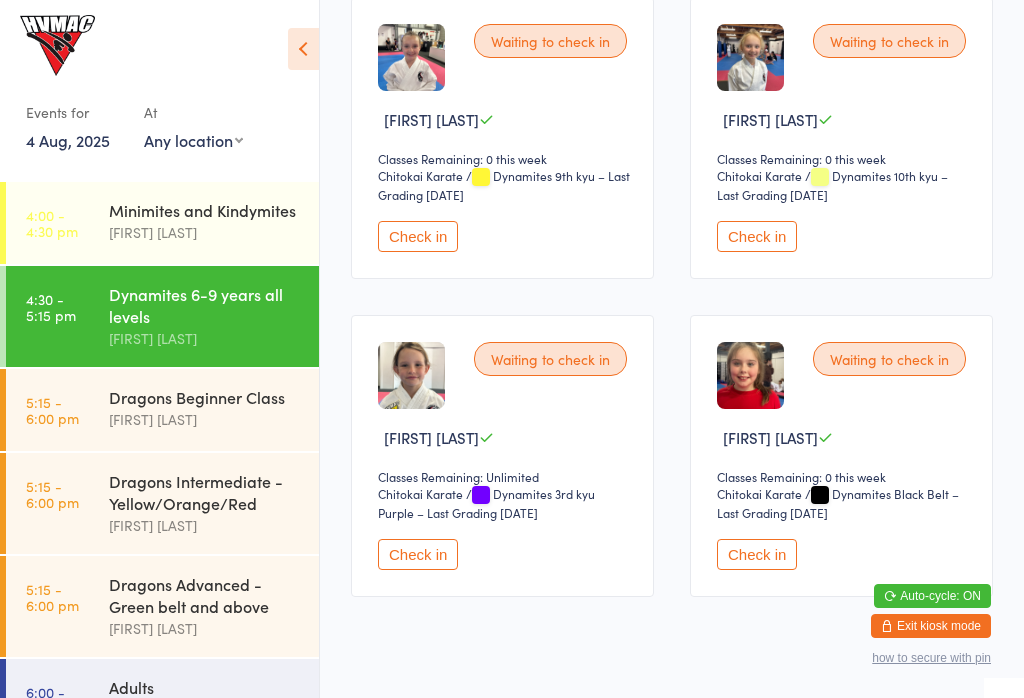scroll, scrollTop: 1946, scrollLeft: 0, axis: vertical 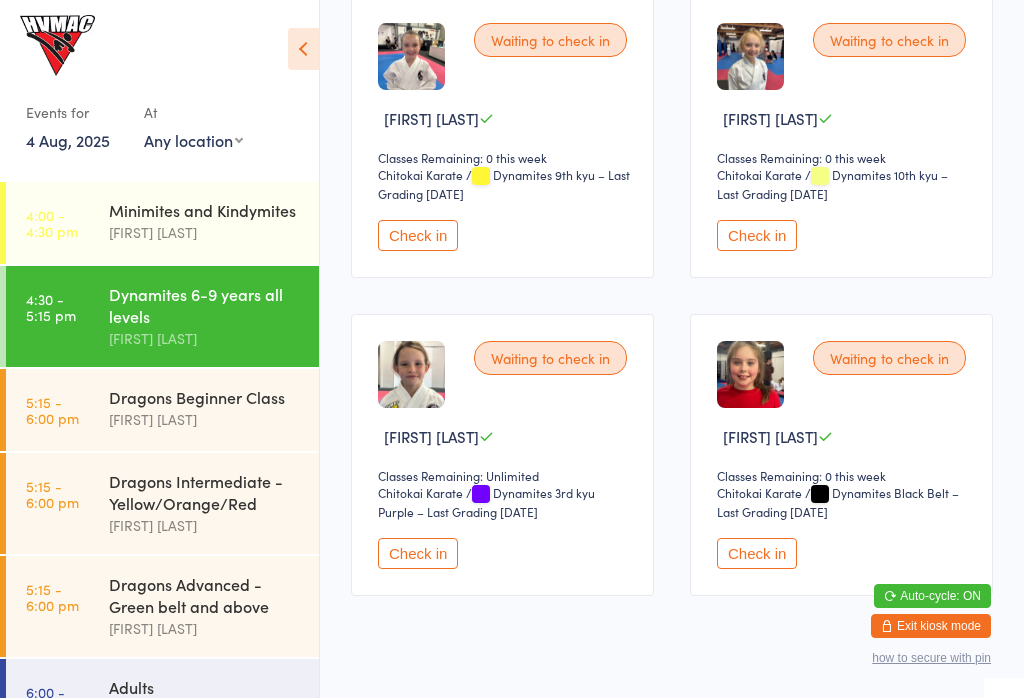 click on "Check in" at bounding box center (757, 235) 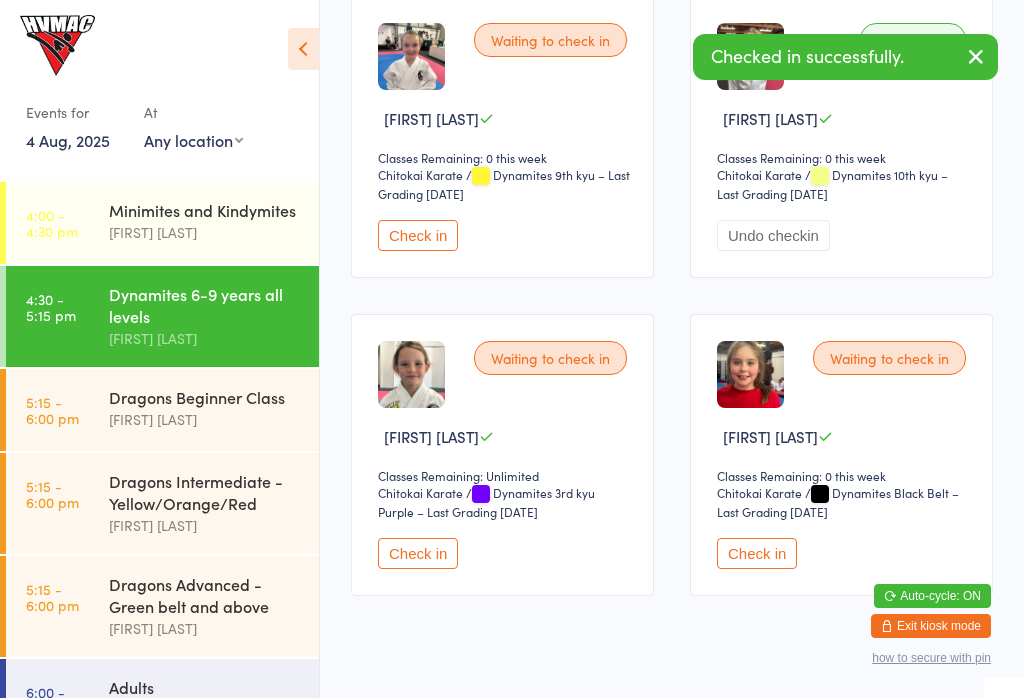 click on "Minimites and Kindymites" at bounding box center [205, 210] 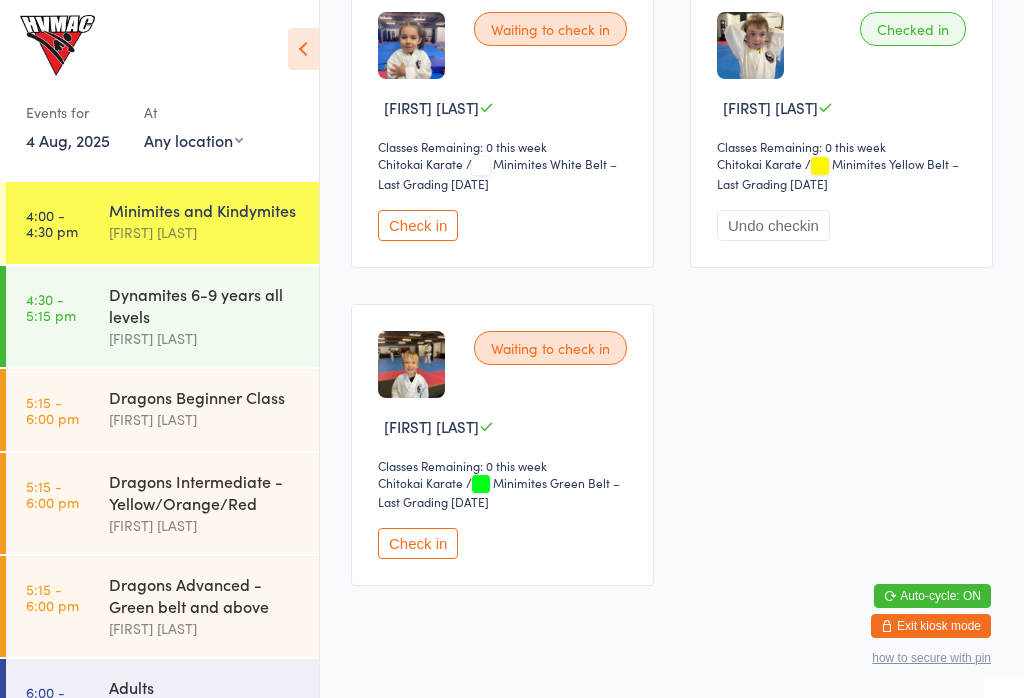 scroll, scrollTop: 1319, scrollLeft: 0, axis: vertical 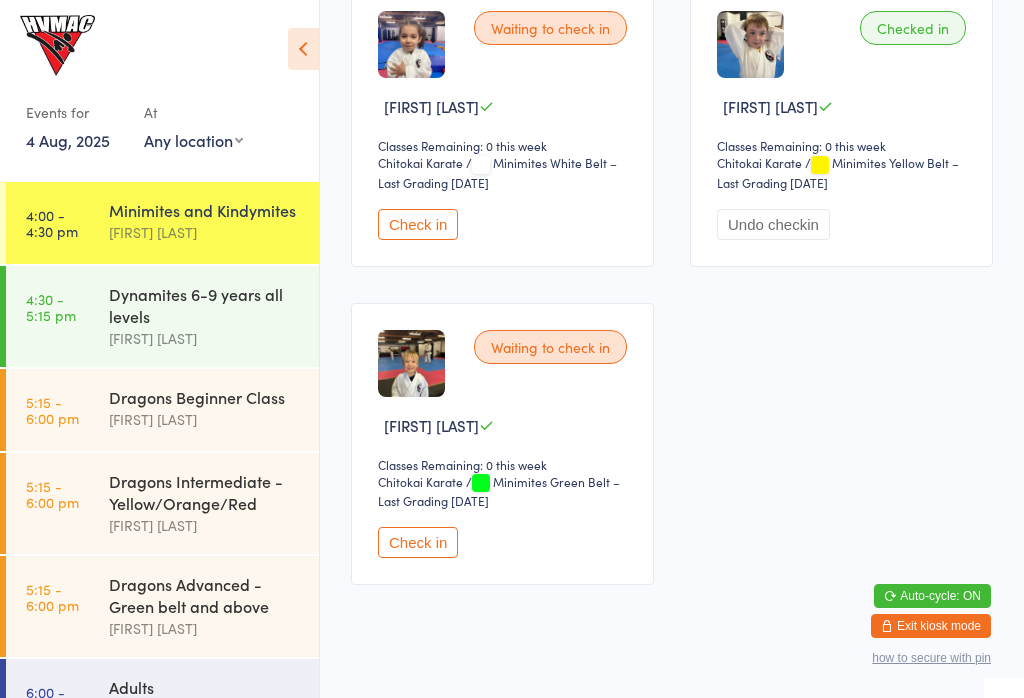 click on "Check in" at bounding box center [418, 542] 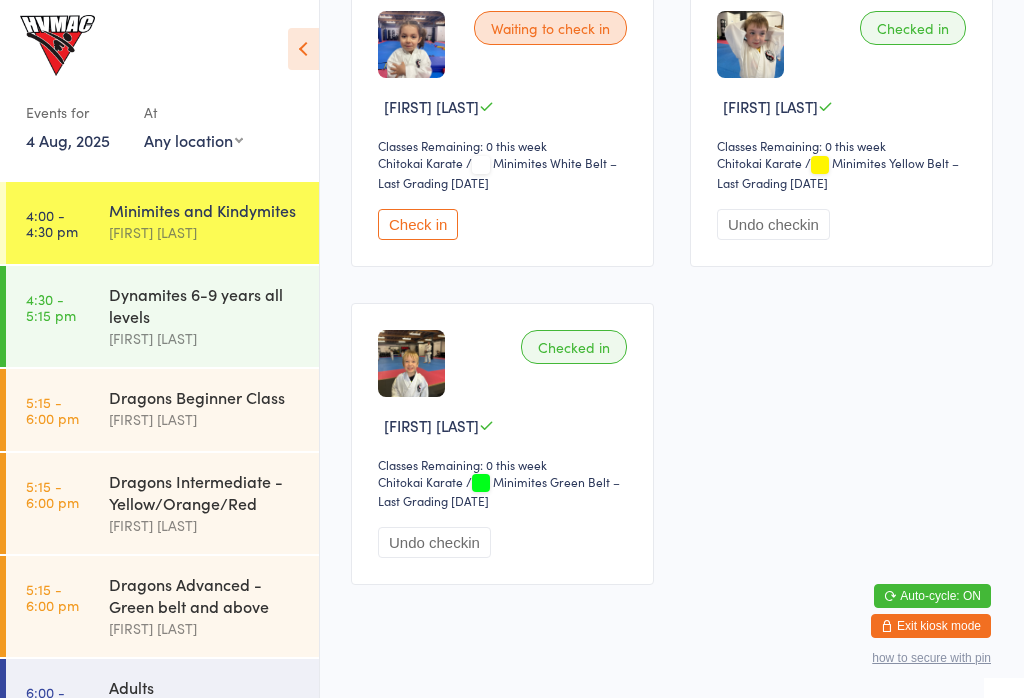 click at bounding box center [303, 49] 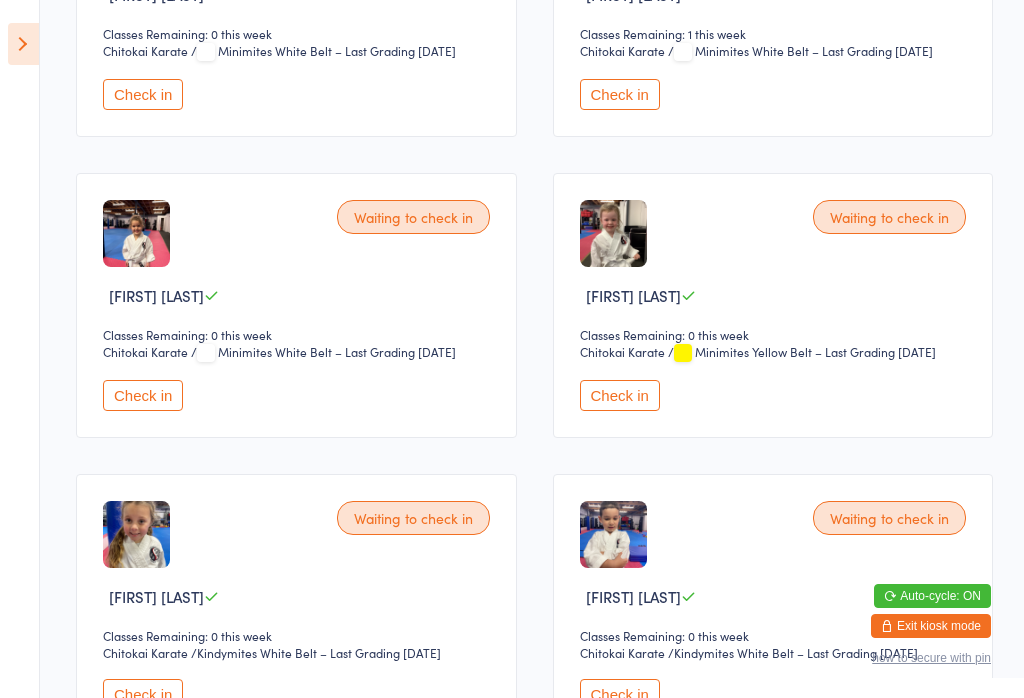 scroll, scrollTop: 478, scrollLeft: 0, axis: vertical 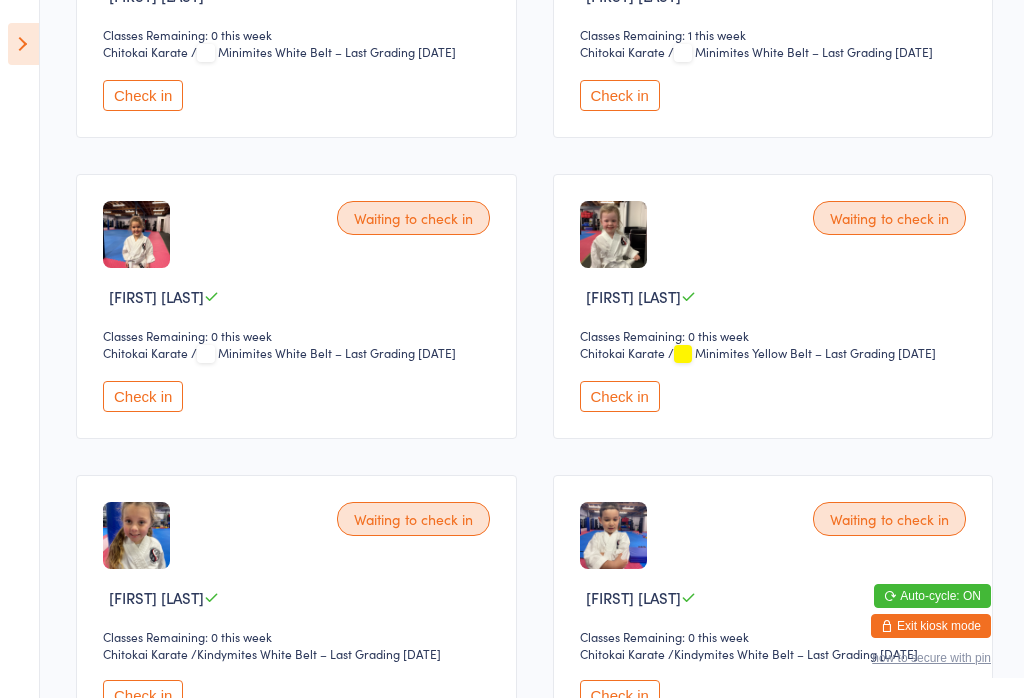 click at bounding box center (136, 234) 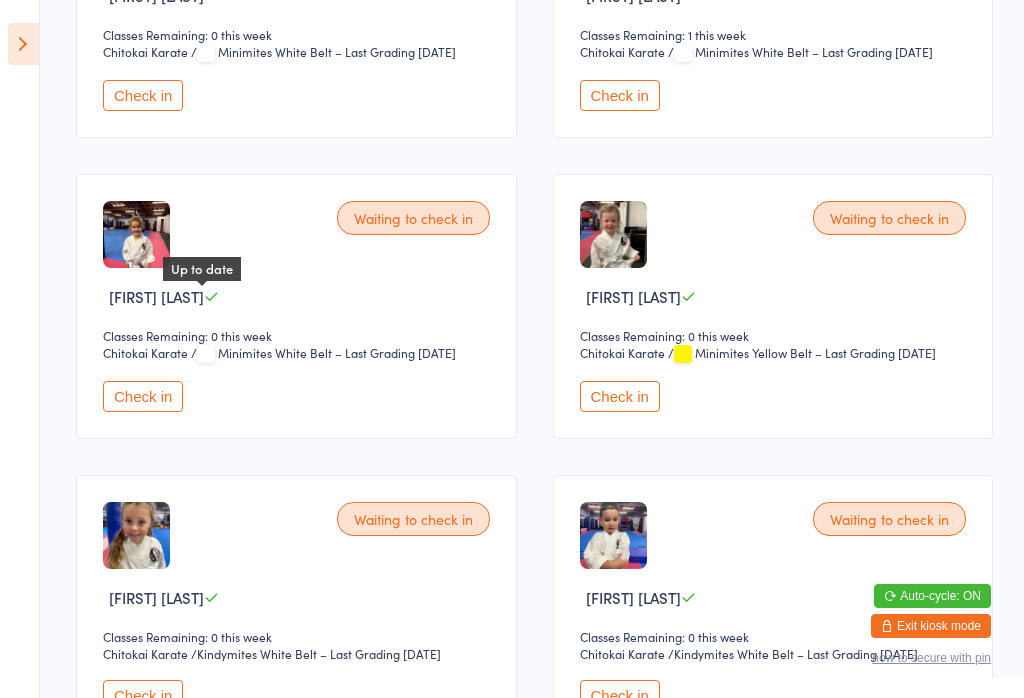 click at bounding box center (211, 296) 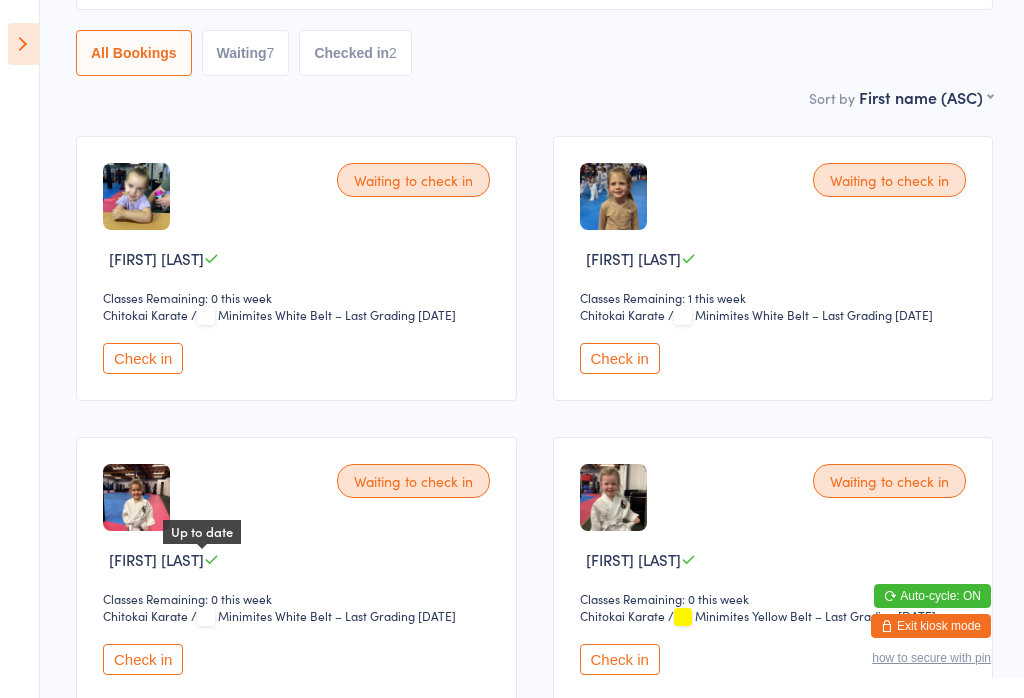 scroll, scrollTop: 205, scrollLeft: 0, axis: vertical 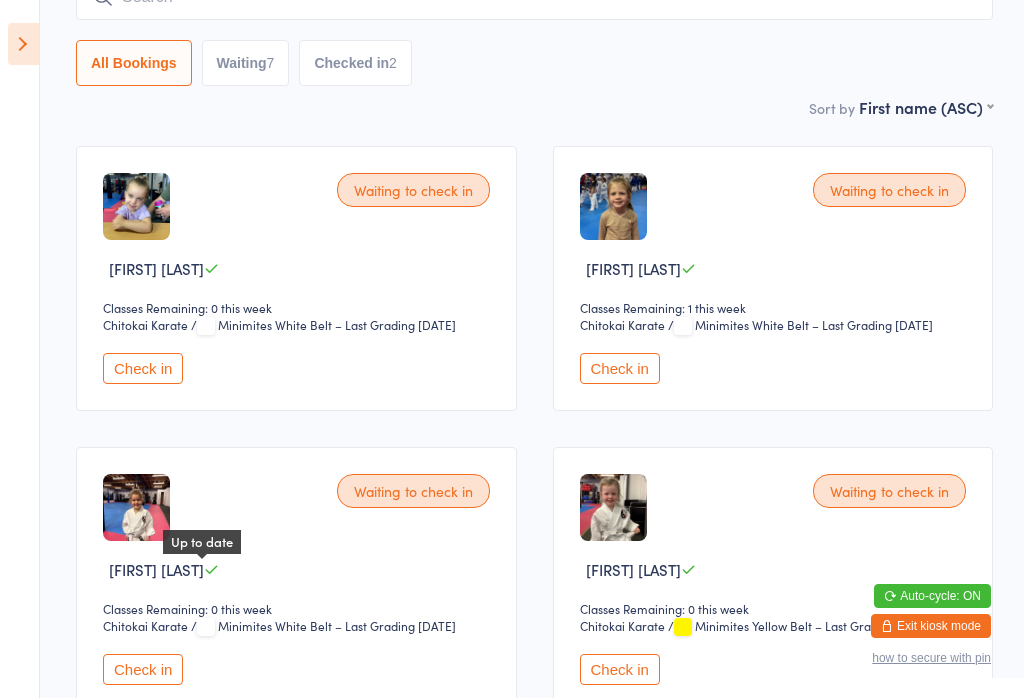 click at bounding box center [613, 206] 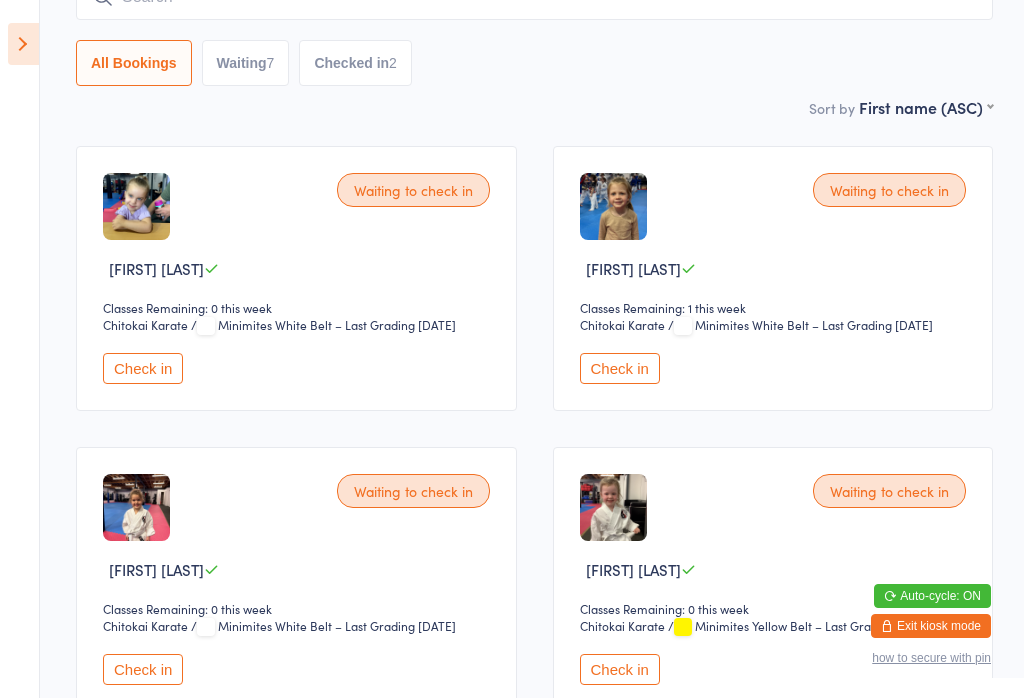 click at bounding box center [613, 206] 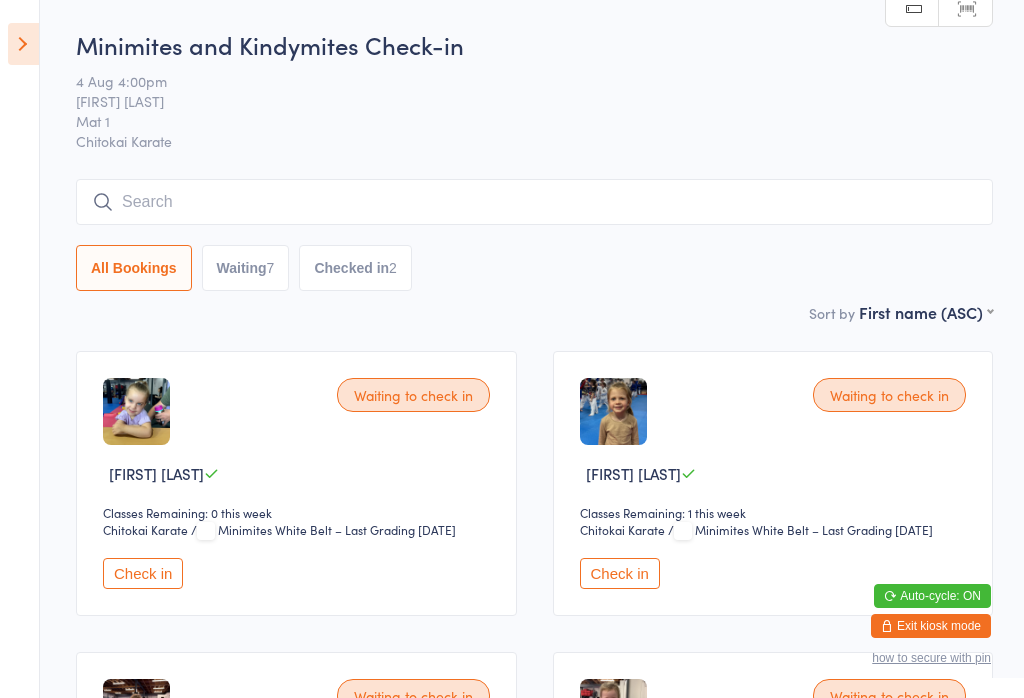 scroll, scrollTop: 0, scrollLeft: 0, axis: both 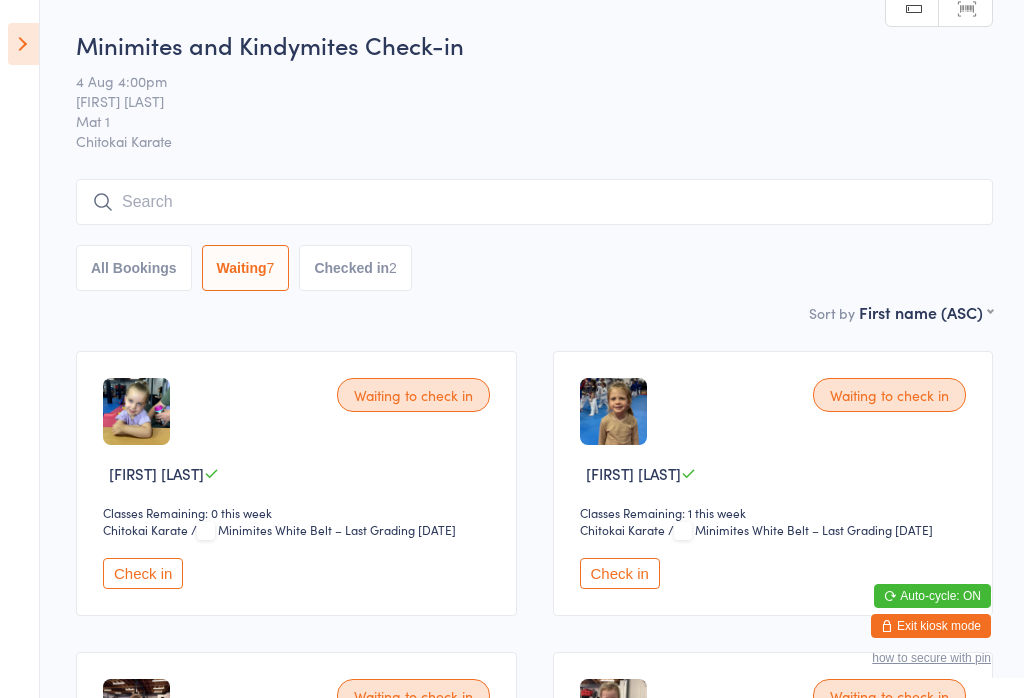 click at bounding box center (23, 44) 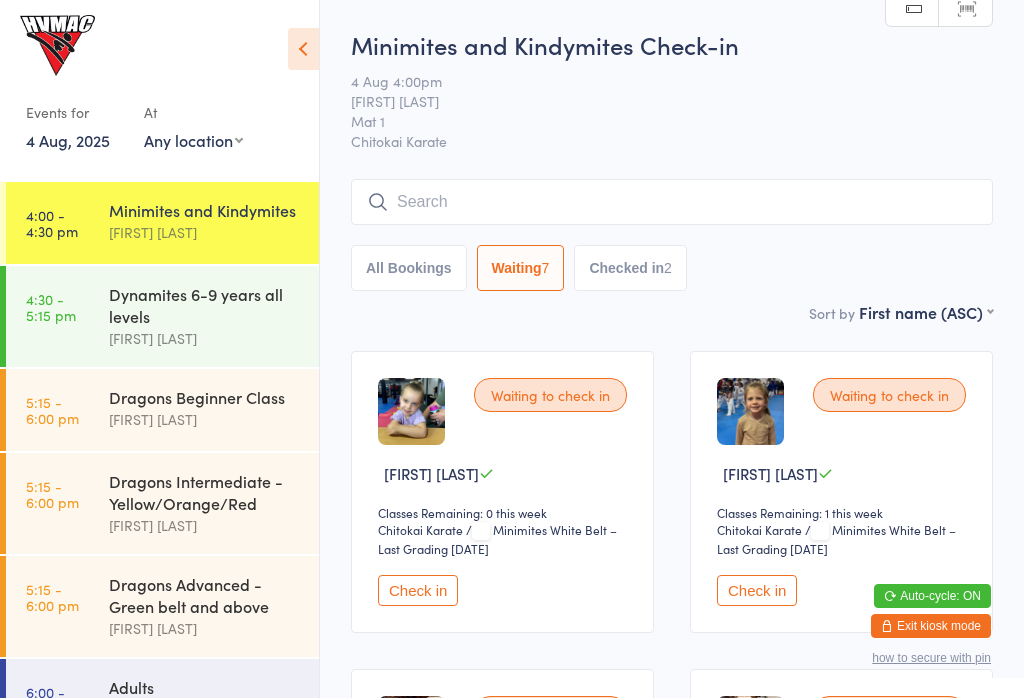 click on "Dynamites 6-9 years all levels" at bounding box center [205, 305] 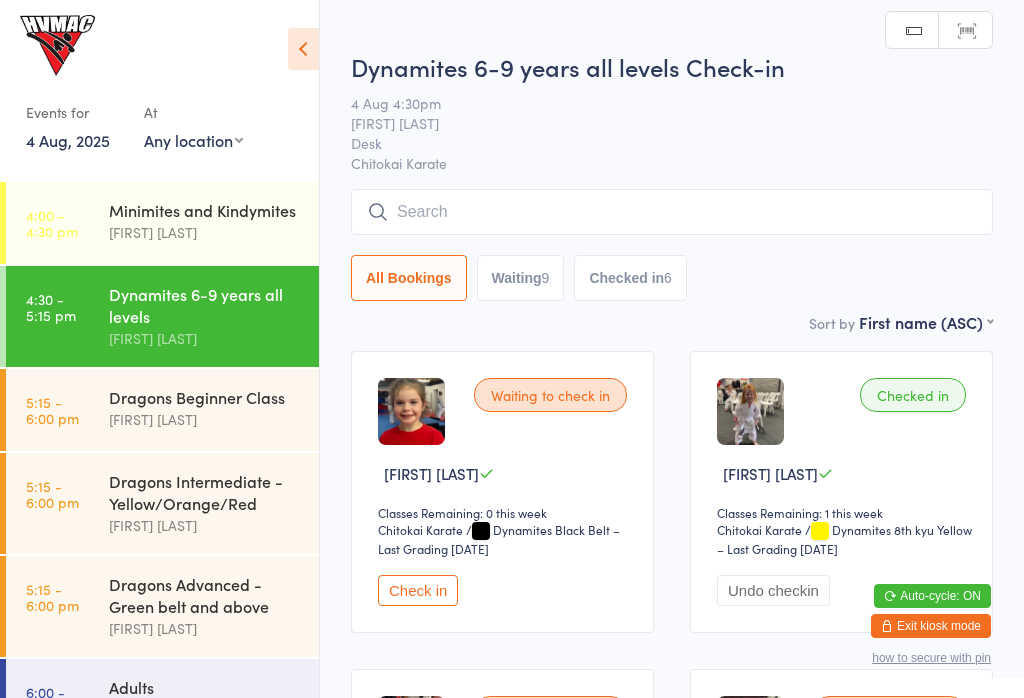 scroll, scrollTop: 1, scrollLeft: 0, axis: vertical 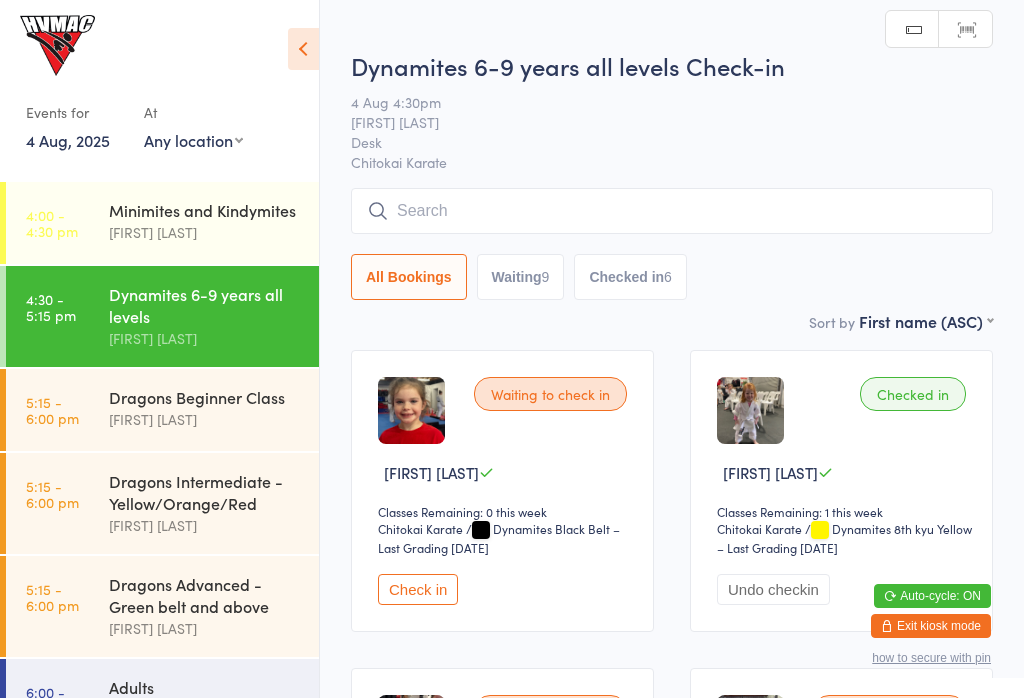 click on "Waiting  9" at bounding box center (521, 277) 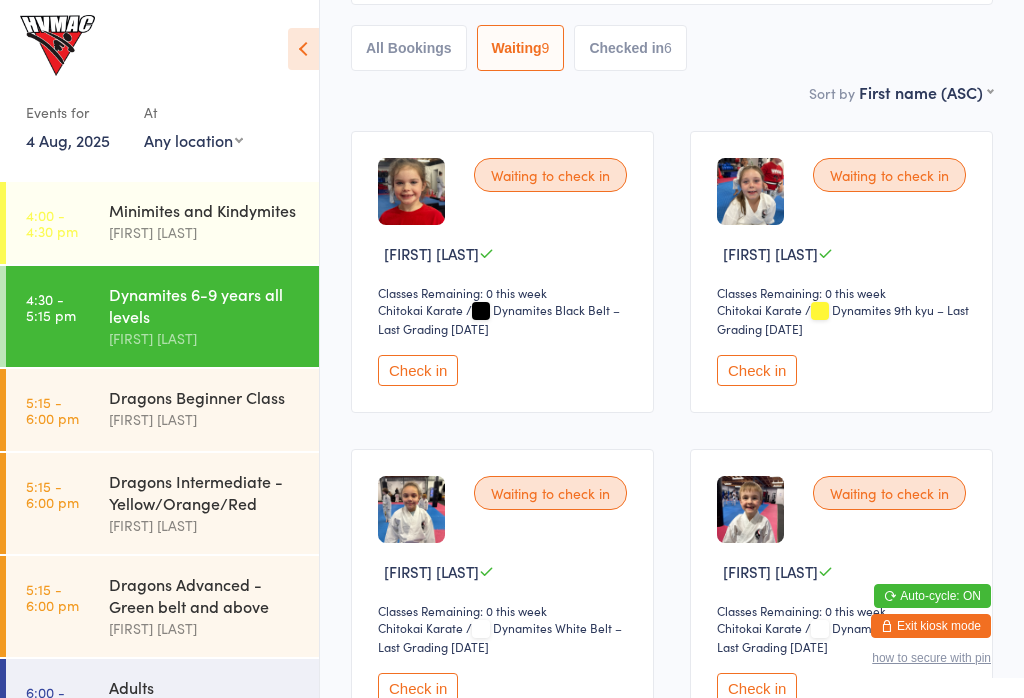 scroll, scrollTop: 232, scrollLeft: 0, axis: vertical 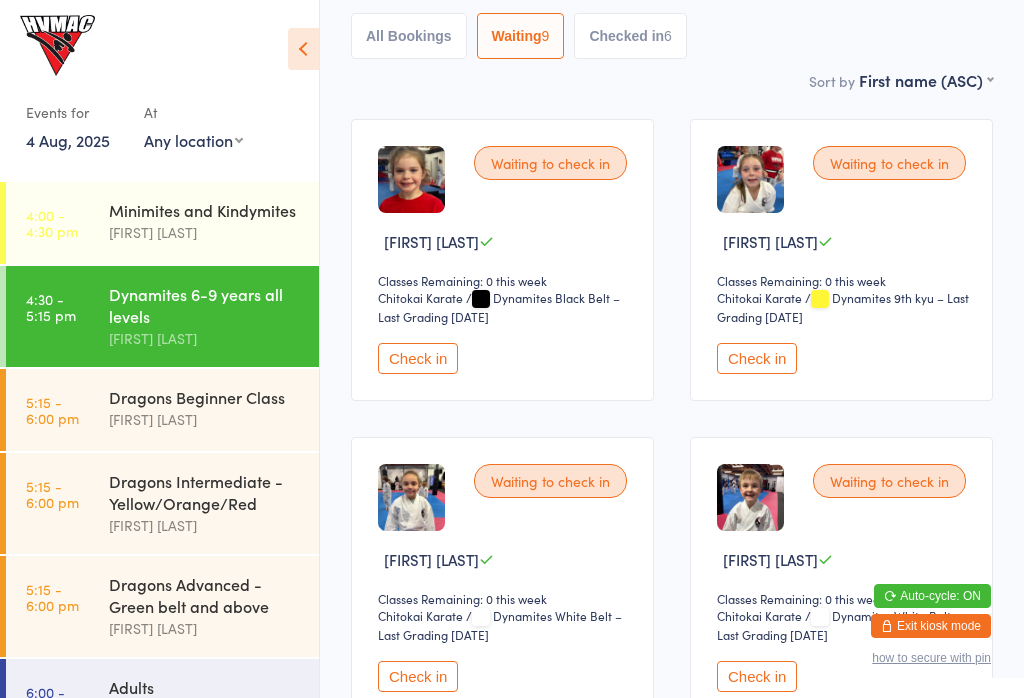 click on "Check in" at bounding box center (757, 676) 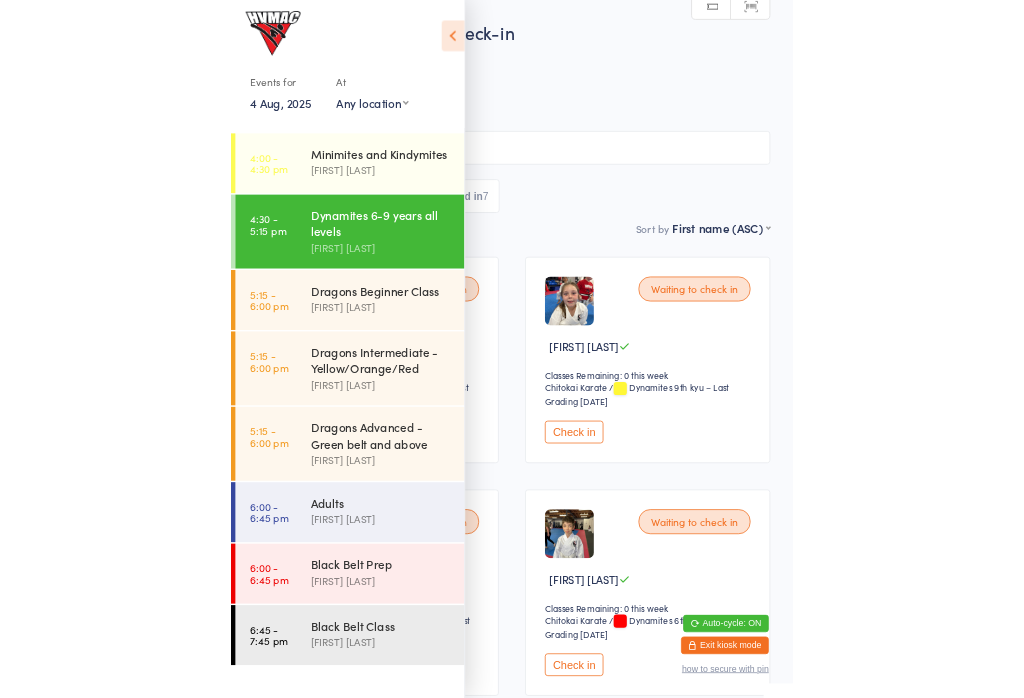 scroll, scrollTop: 232, scrollLeft: 0, axis: vertical 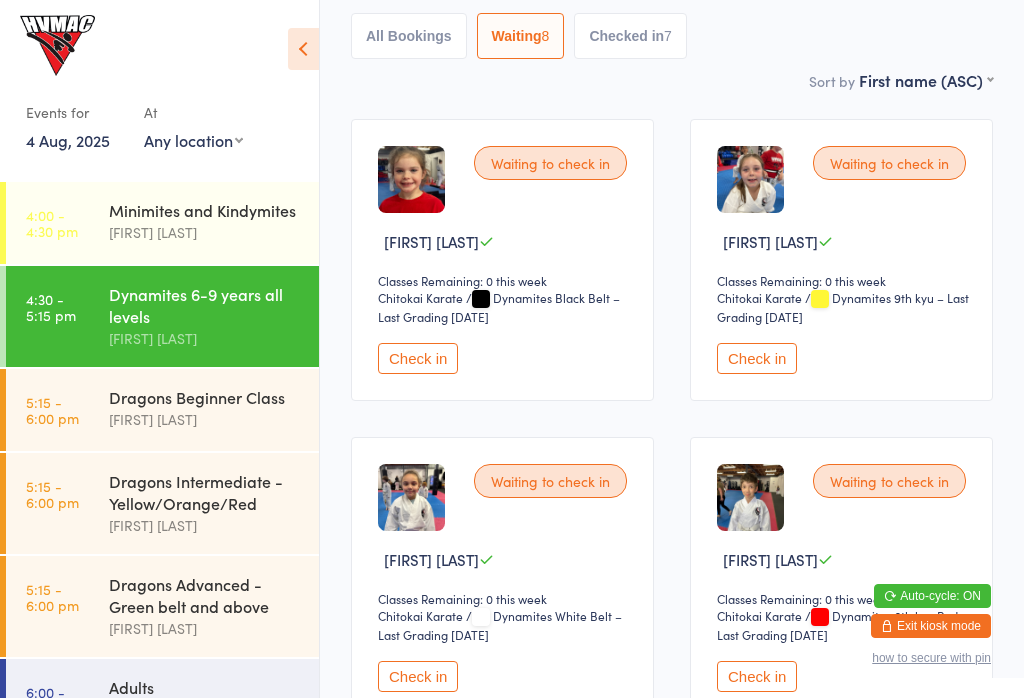 click at bounding box center [303, 49] 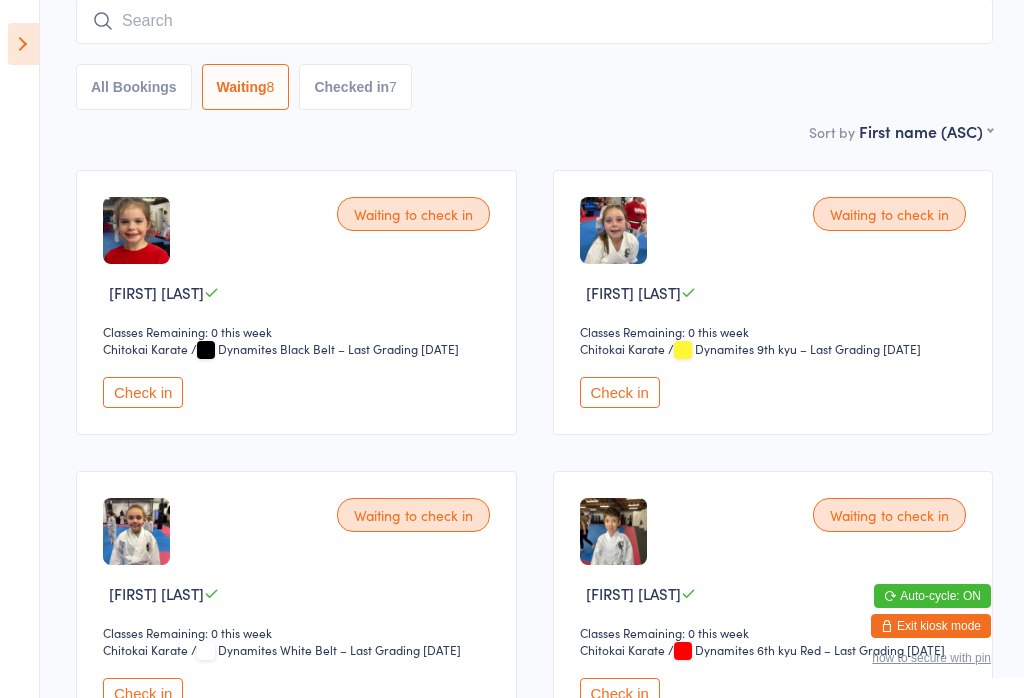 scroll, scrollTop: 182, scrollLeft: 0, axis: vertical 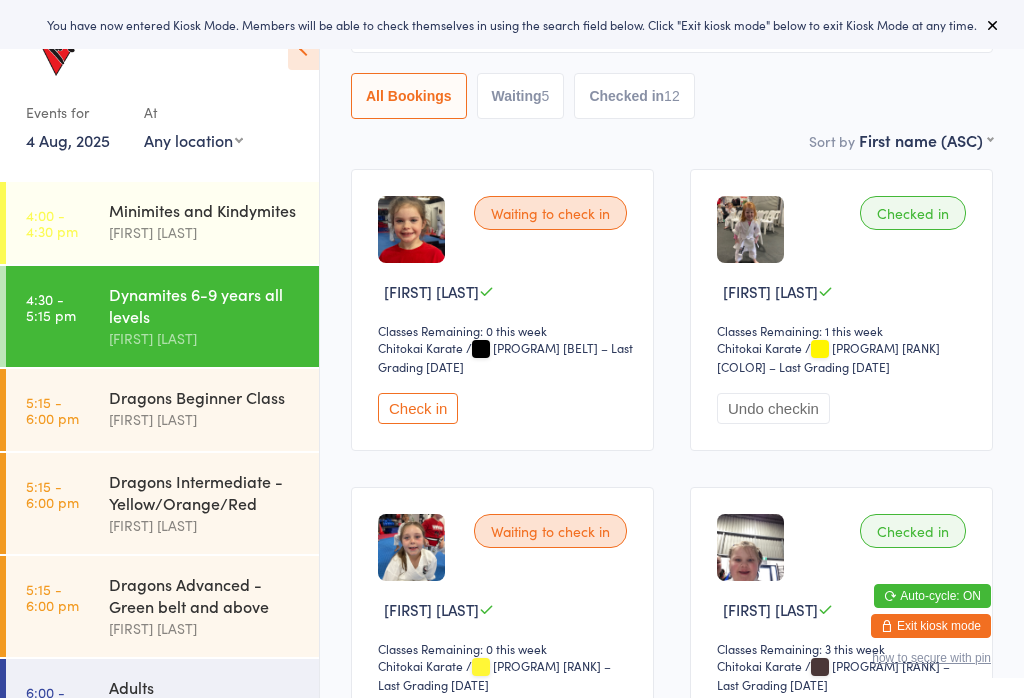 click at bounding box center [993, 25] 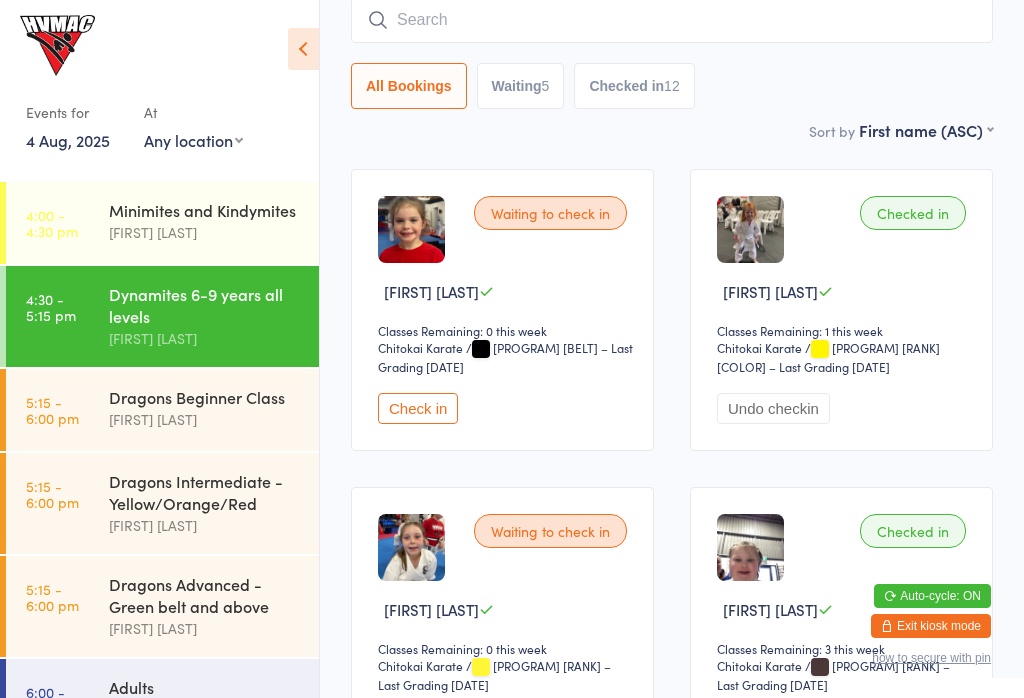 click on "Chitokai Karate" at bounding box center [435, 348] 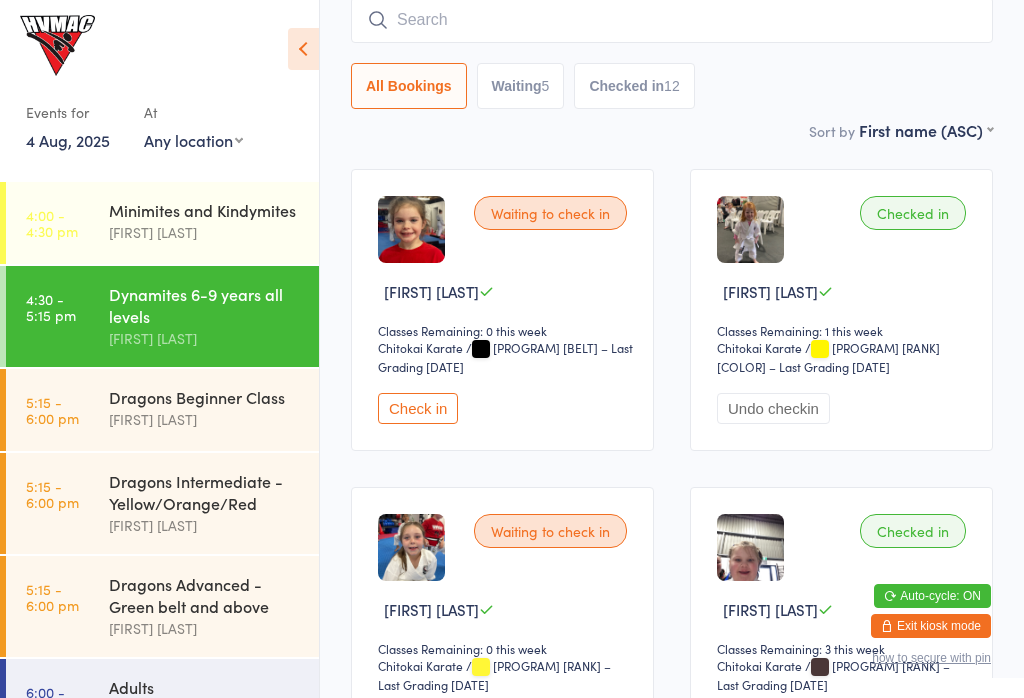 click on "Check in" at bounding box center (418, 408) 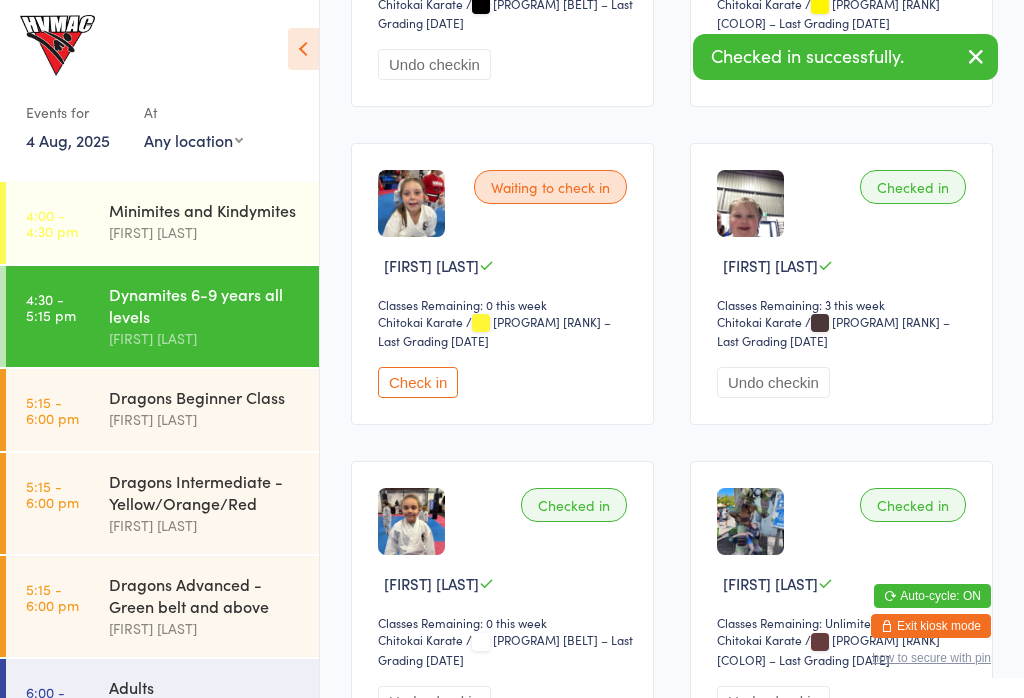 scroll, scrollTop: 527, scrollLeft: 0, axis: vertical 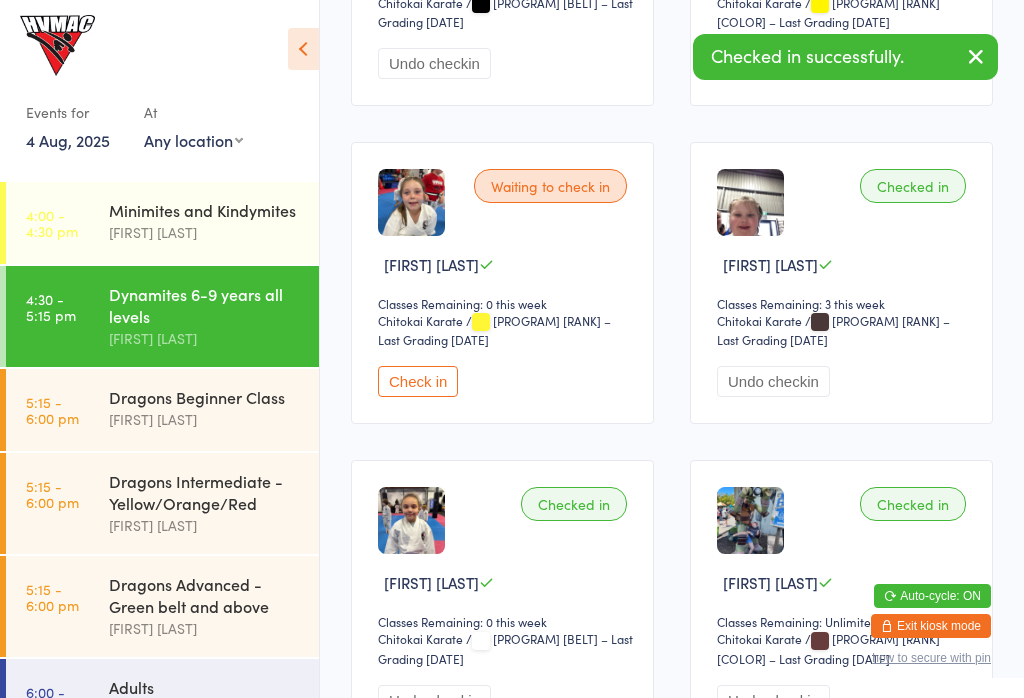 click on "Check in" at bounding box center [418, 381] 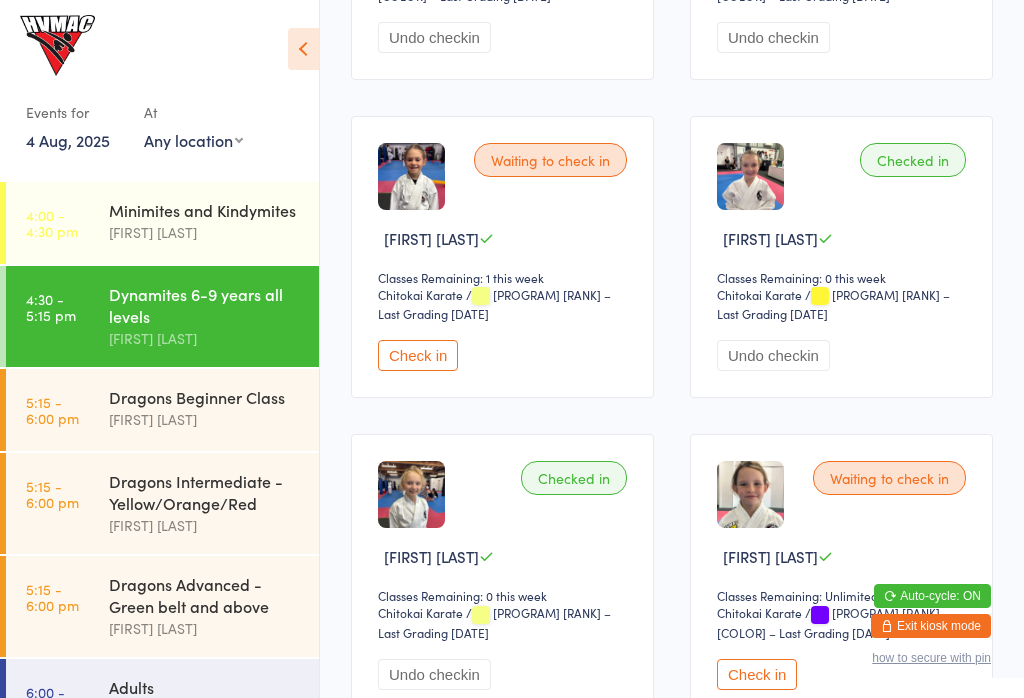 click on "Check in" at bounding box center [418, 355] 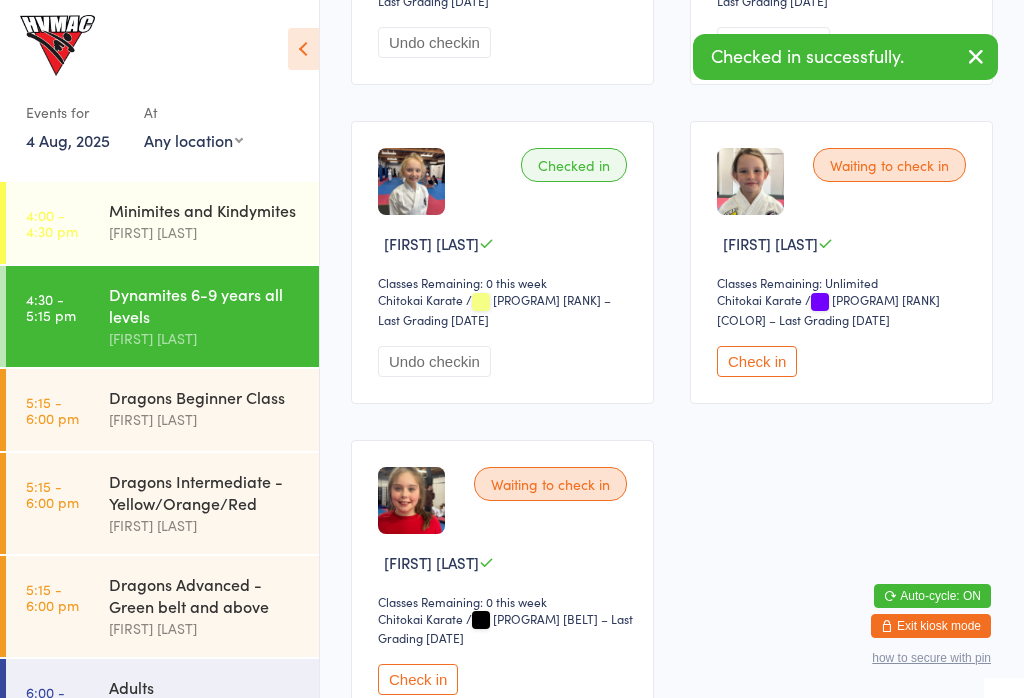 click on "Check in" at bounding box center [757, 361] 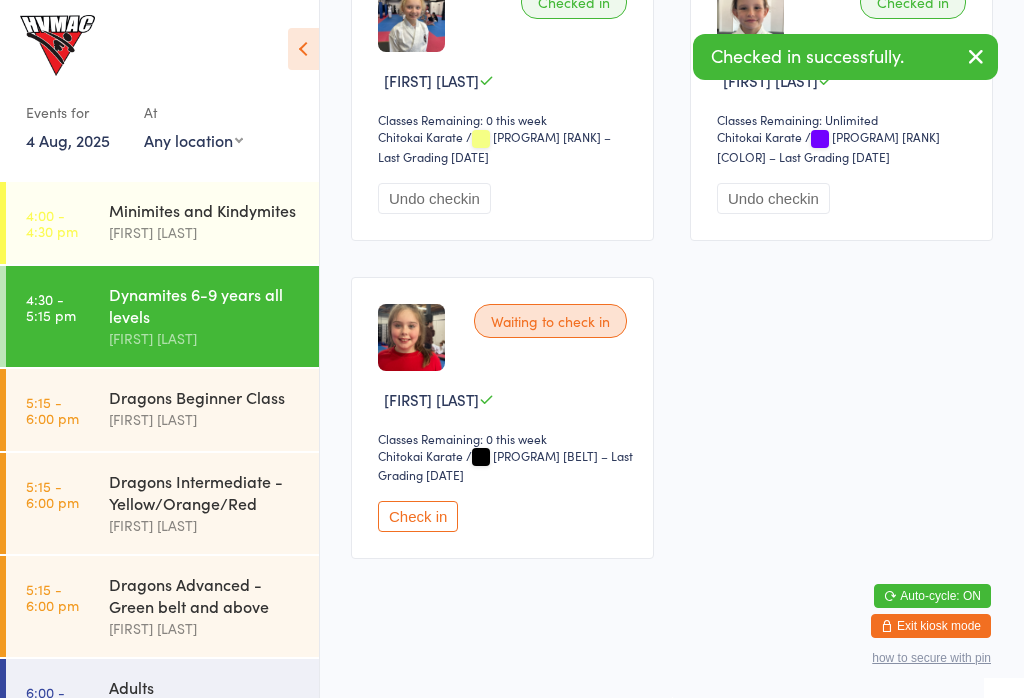 click on "Check in" at bounding box center (418, 516) 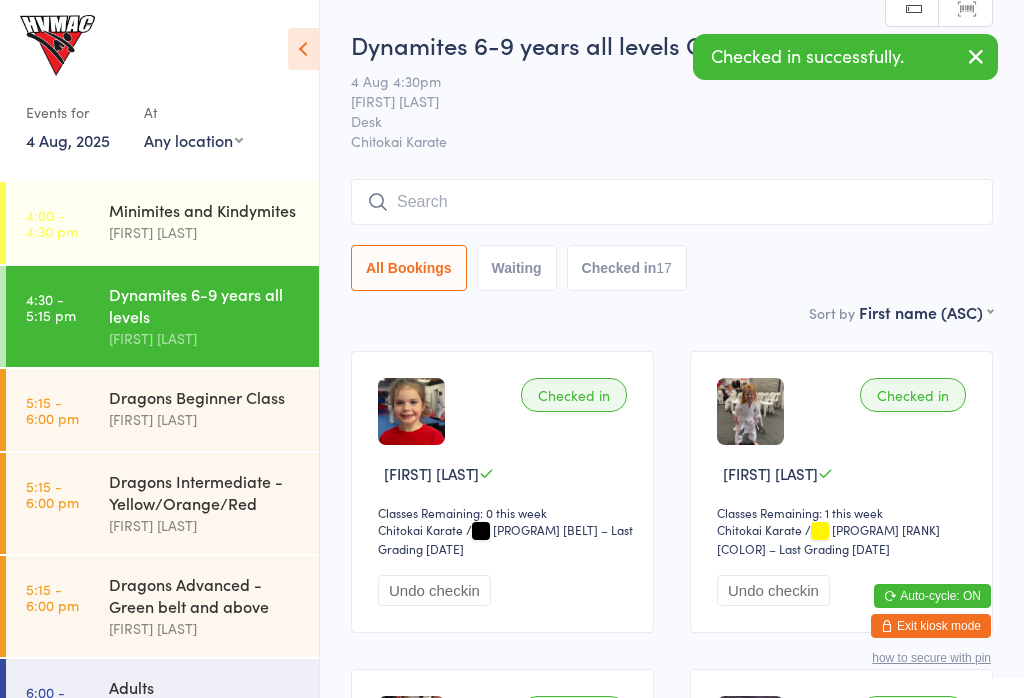 scroll, scrollTop: 0, scrollLeft: 0, axis: both 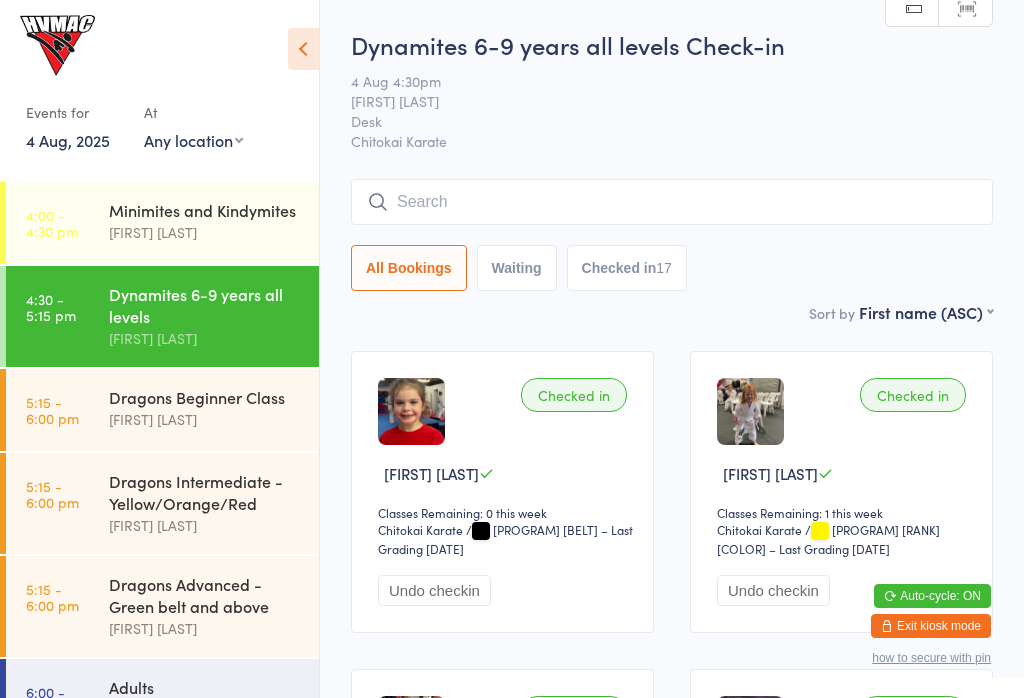 click on "Georgia Dearlove" at bounding box center (205, 232) 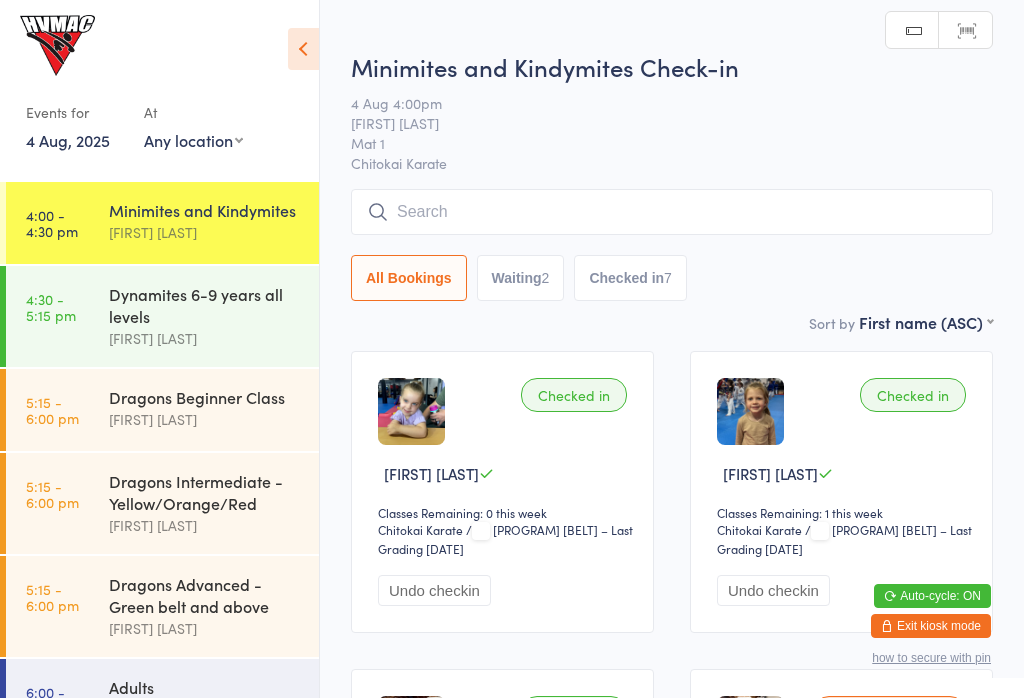 click on "All Bookings" at bounding box center (409, 278) 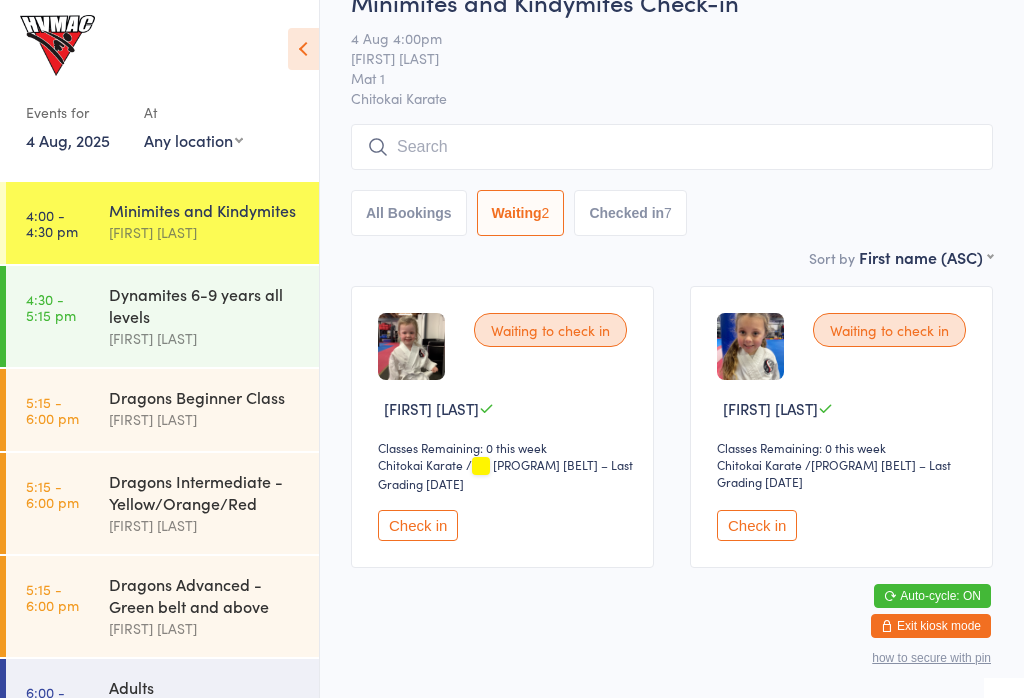 scroll, scrollTop: 64, scrollLeft: 0, axis: vertical 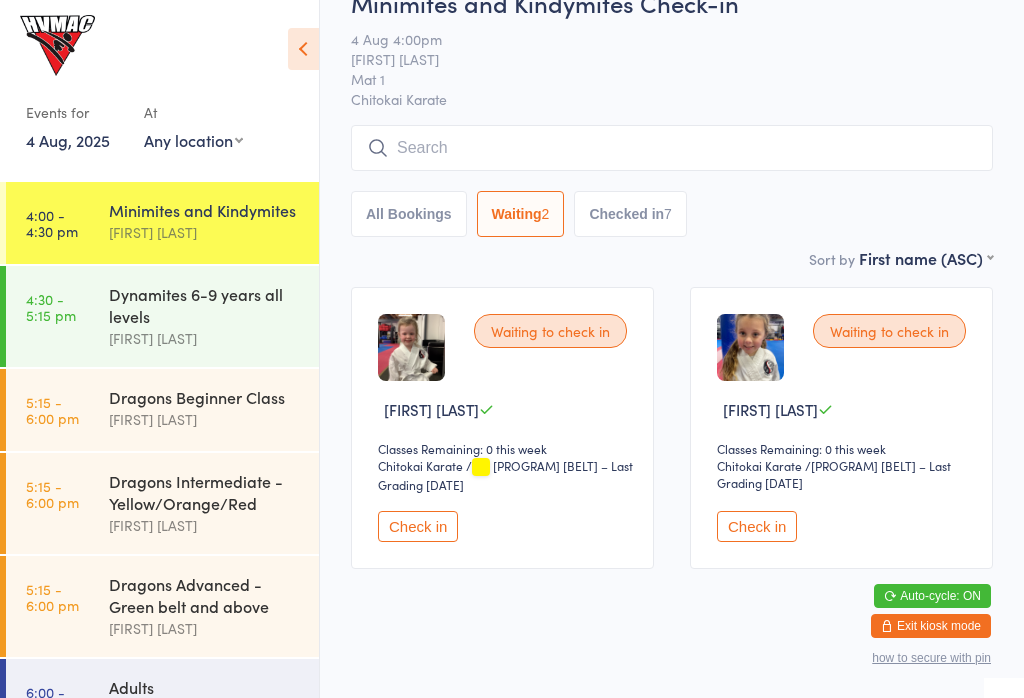 click on "Dynamites 6-9 years all levels" at bounding box center [205, 305] 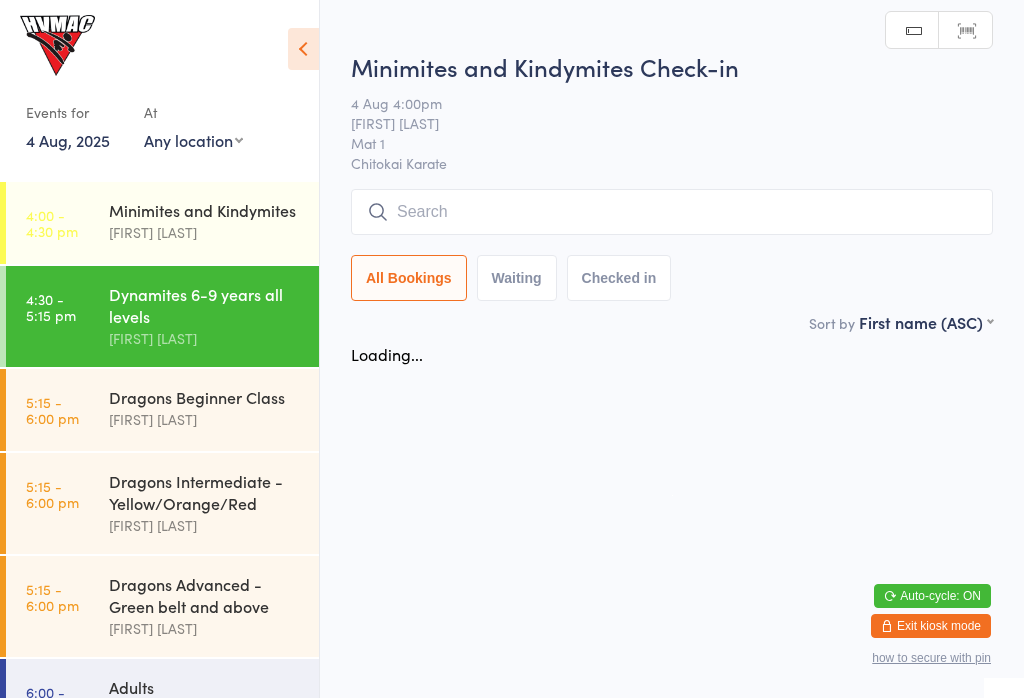 scroll, scrollTop: 0, scrollLeft: 0, axis: both 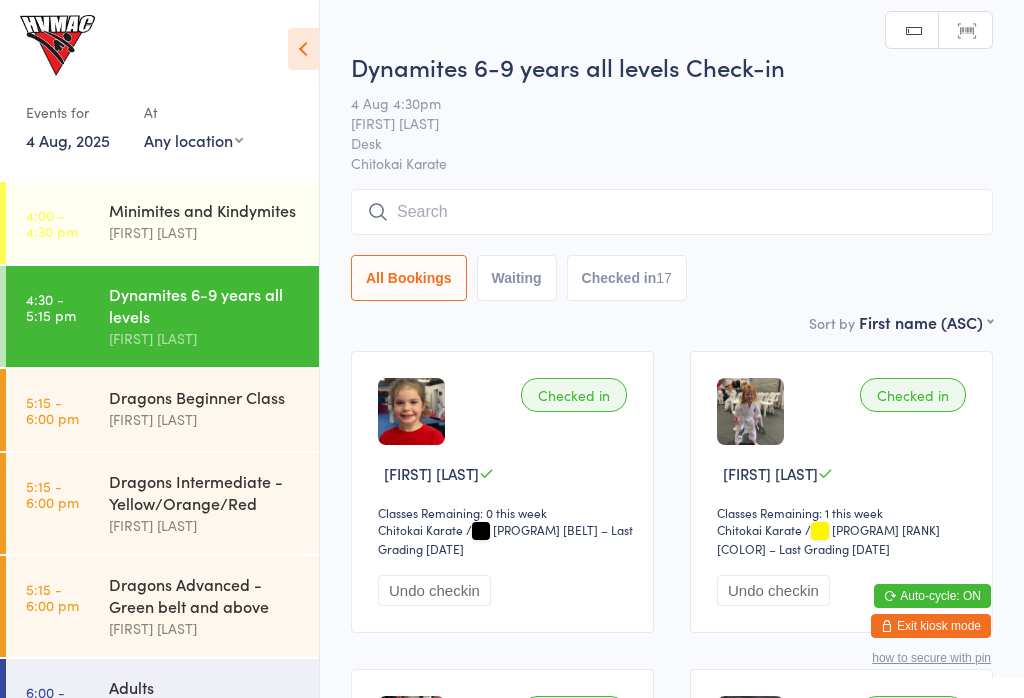 click at bounding box center [303, 49] 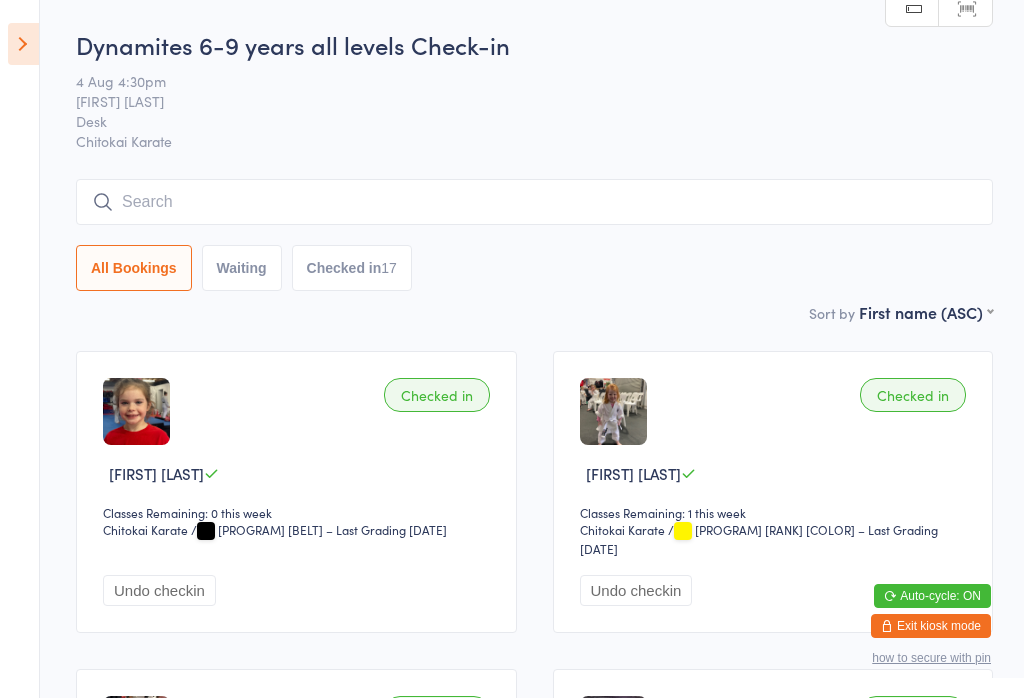 scroll, scrollTop: 0, scrollLeft: 0, axis: both 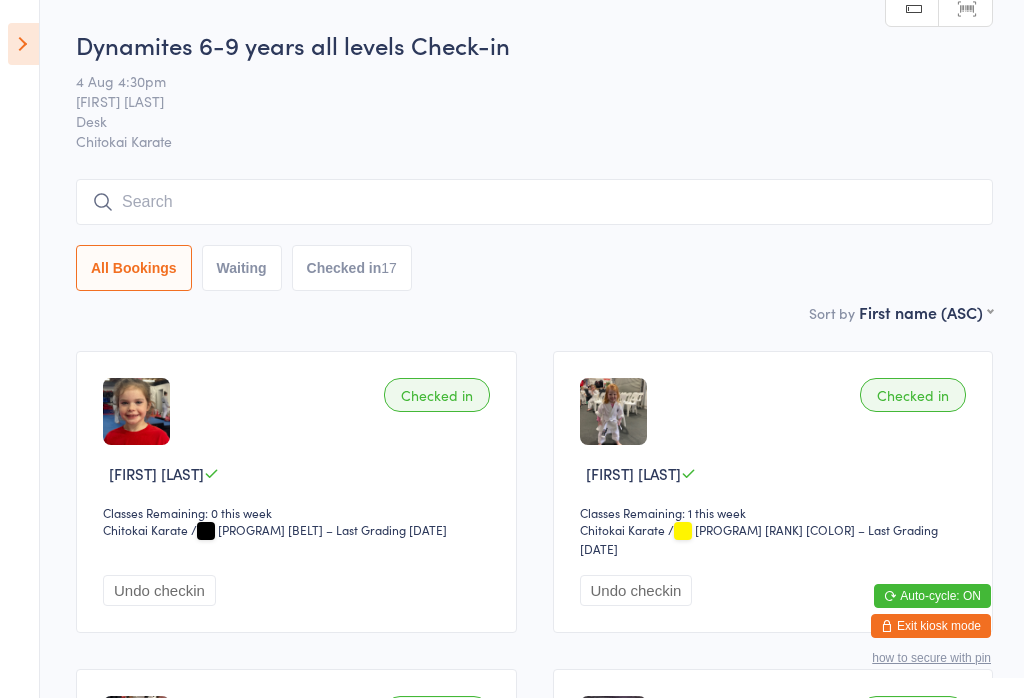 click on "Waiting" at bounding box center [242, 268] 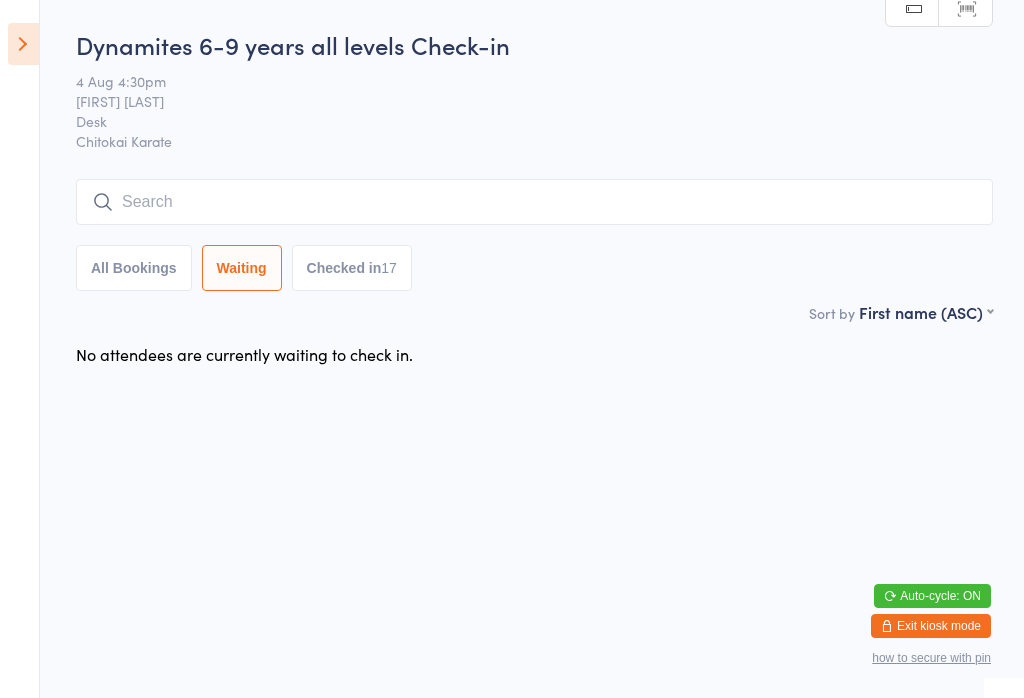 click on "All Bookings" at bounding box center (134, 268) 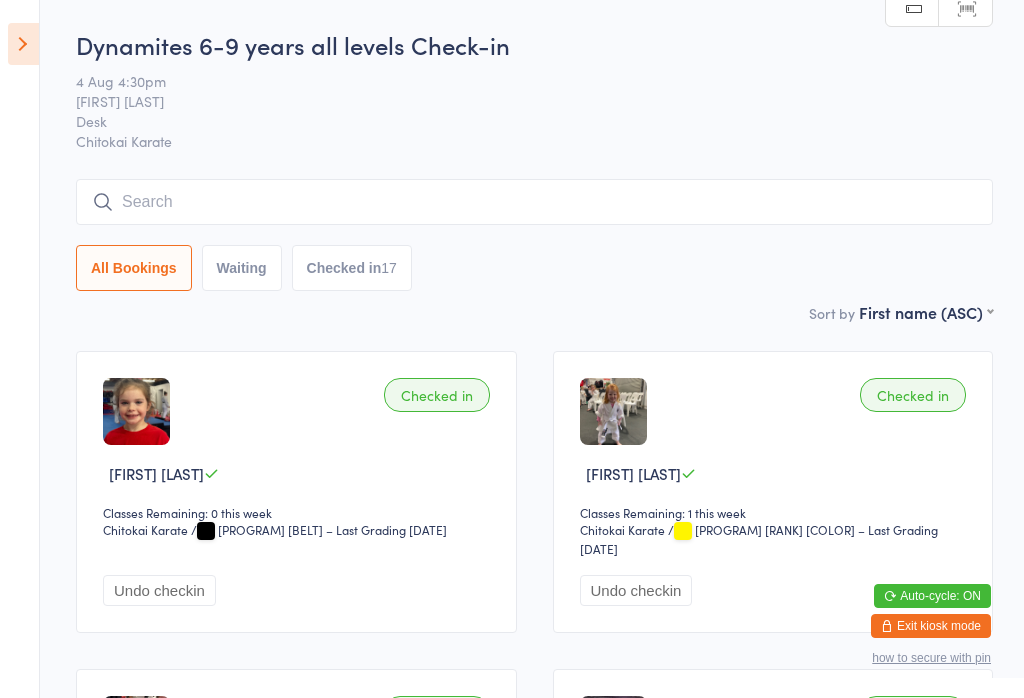 click at bounding box center [23, 44] 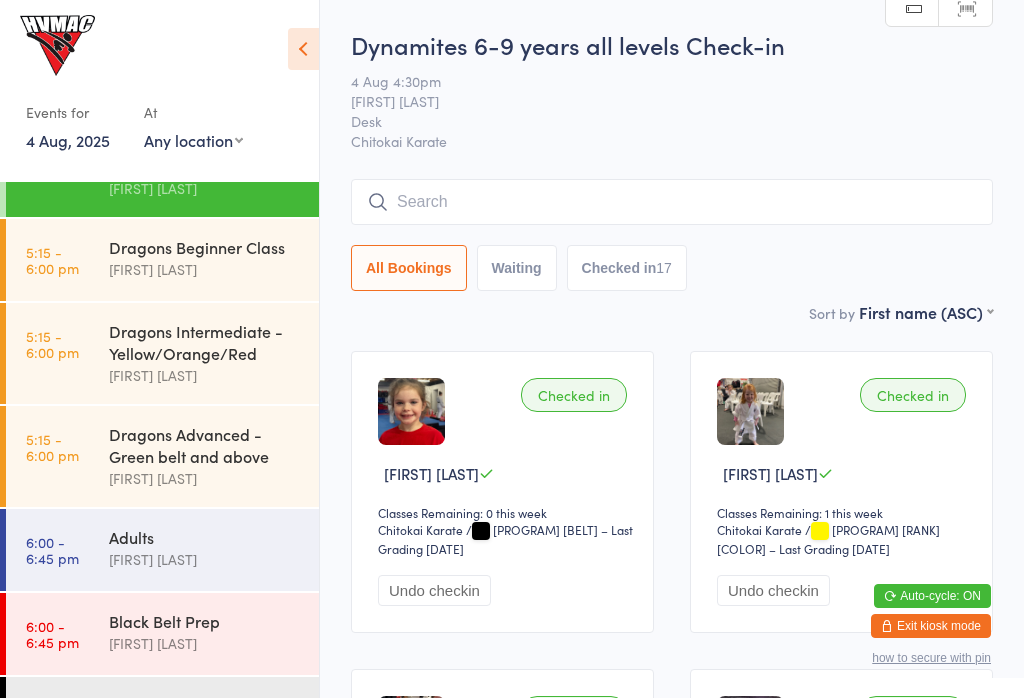 scroll, scrollTop: 174, scrollLeft: 0, axis: vertical 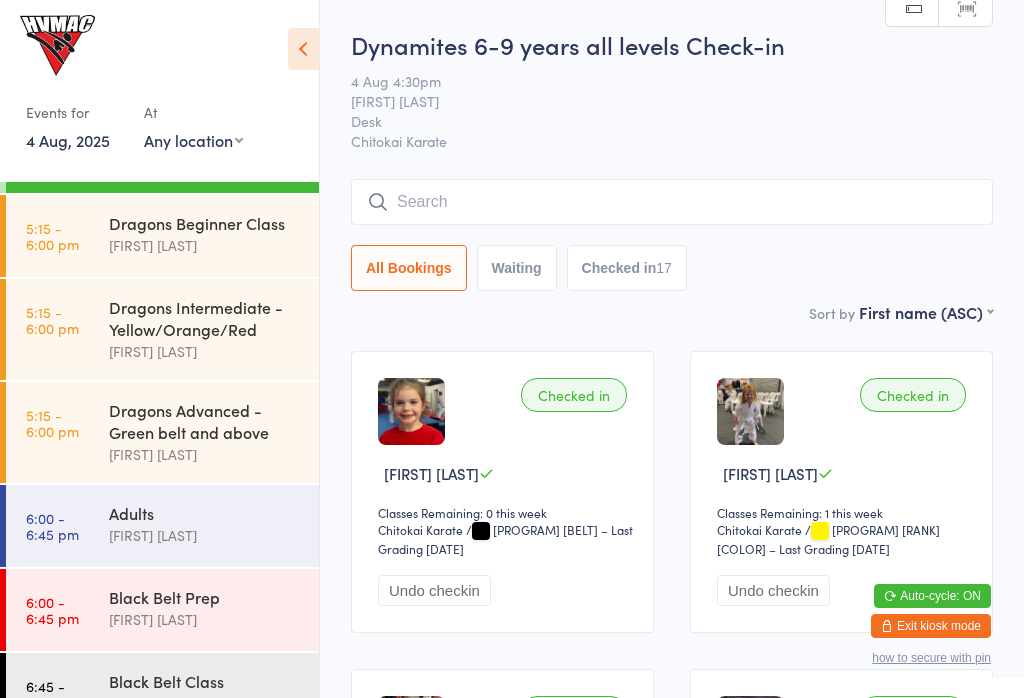click on "5:15 - 6:00 pm Dragons Beginner Class Georgia Dearlove" at bounding box center [162, 236] 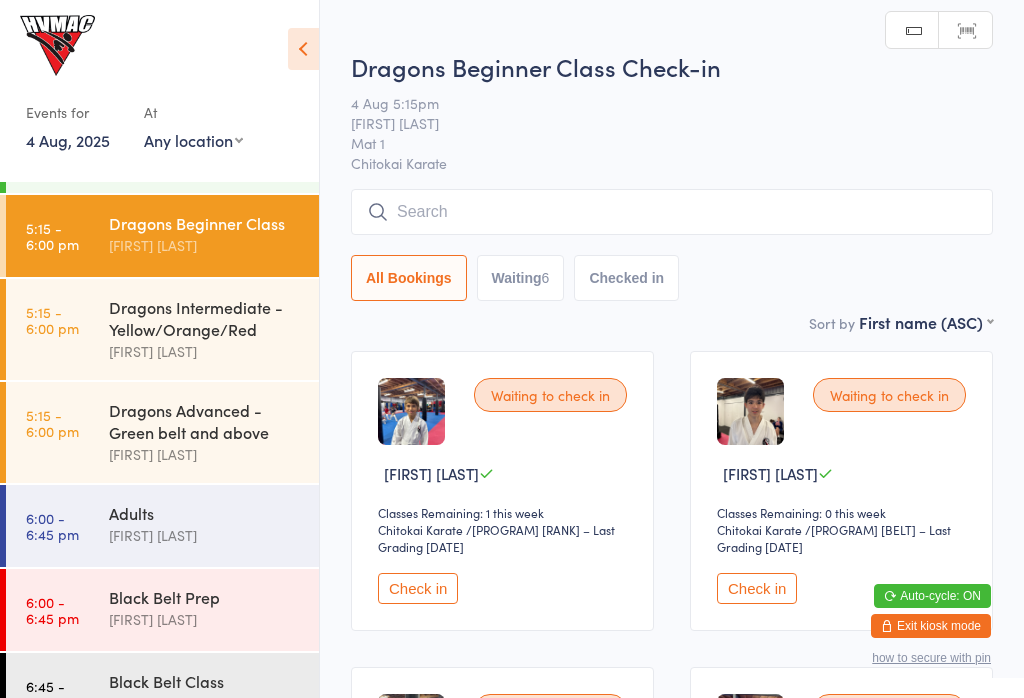 click at bounding box center (303, 49) 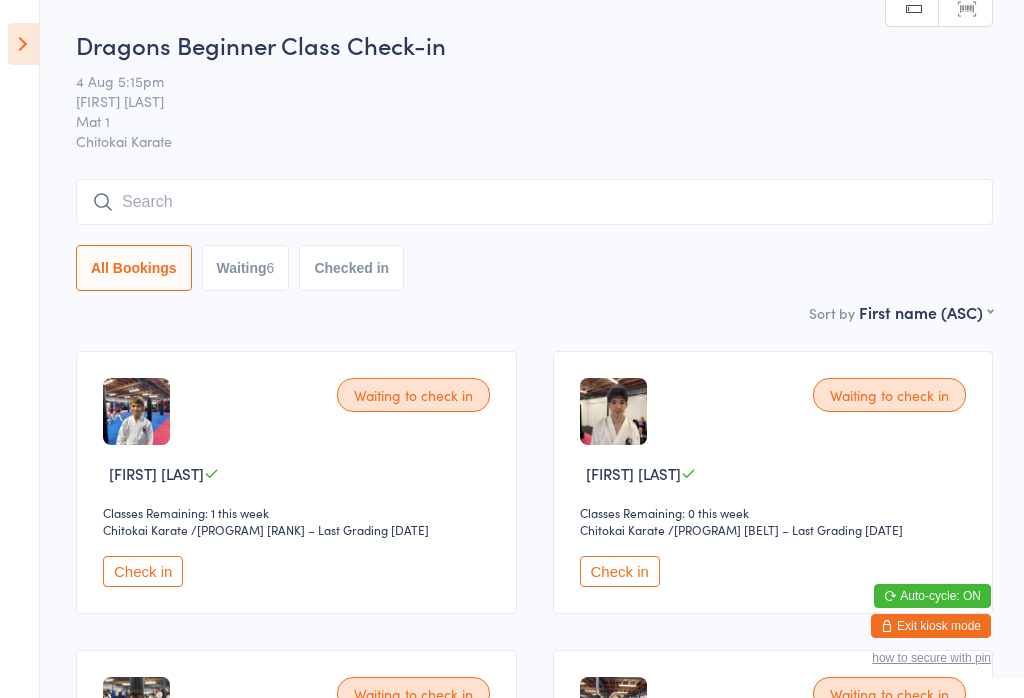 click at bounding box center [23, 44] 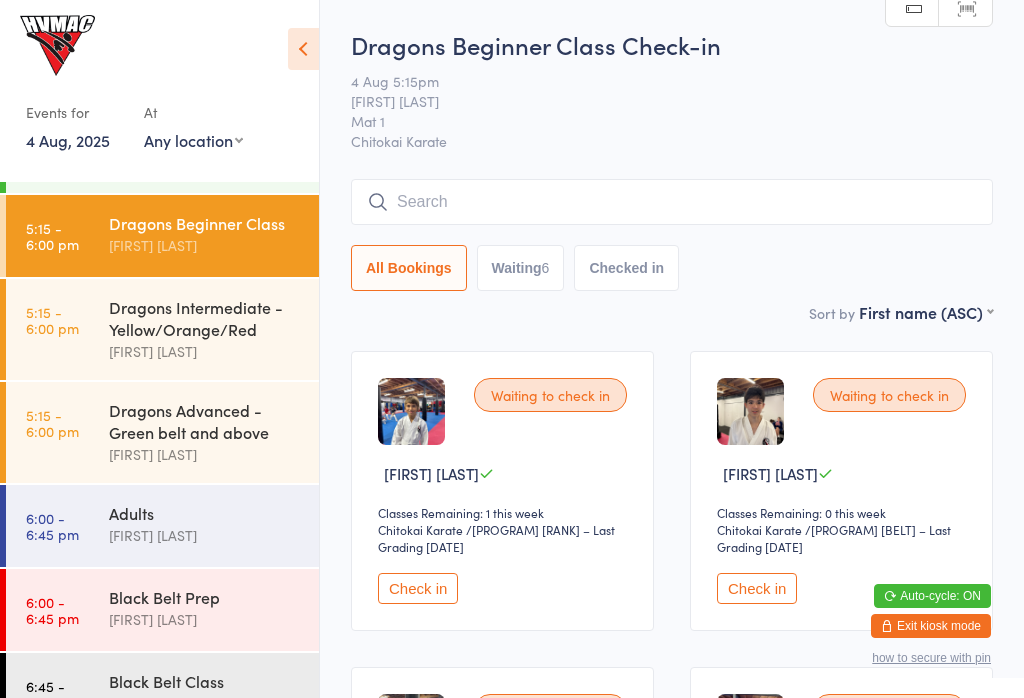 click on "Dragons Advanced - Green belt and above" at bounding box center (205, 421) 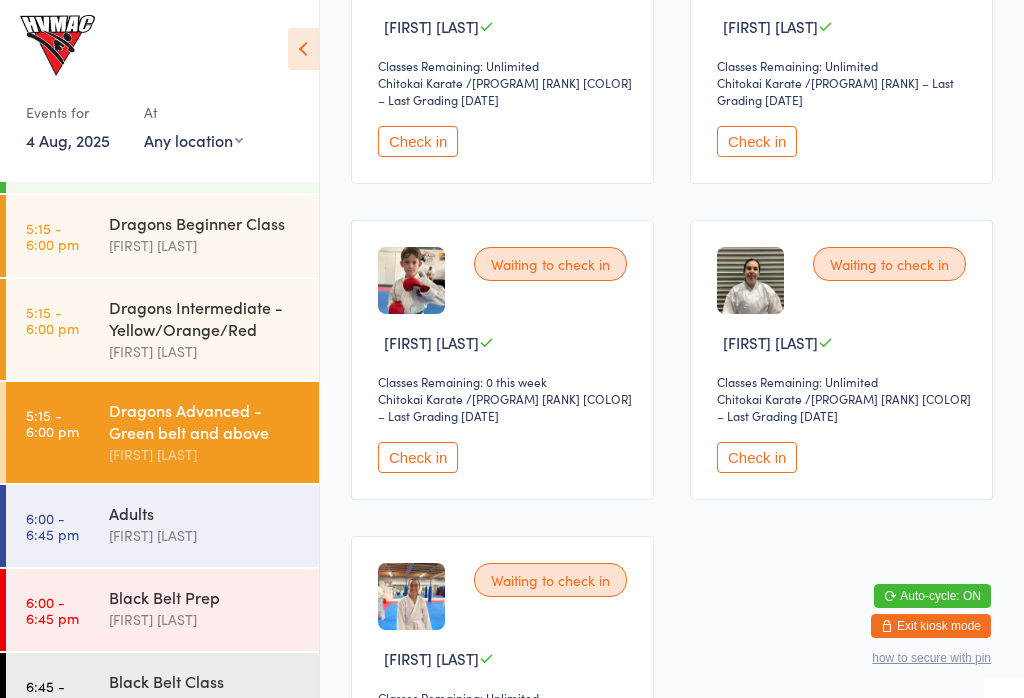 scroll, scrollTop: 1433, scrollLeft: 0, axis: vertical 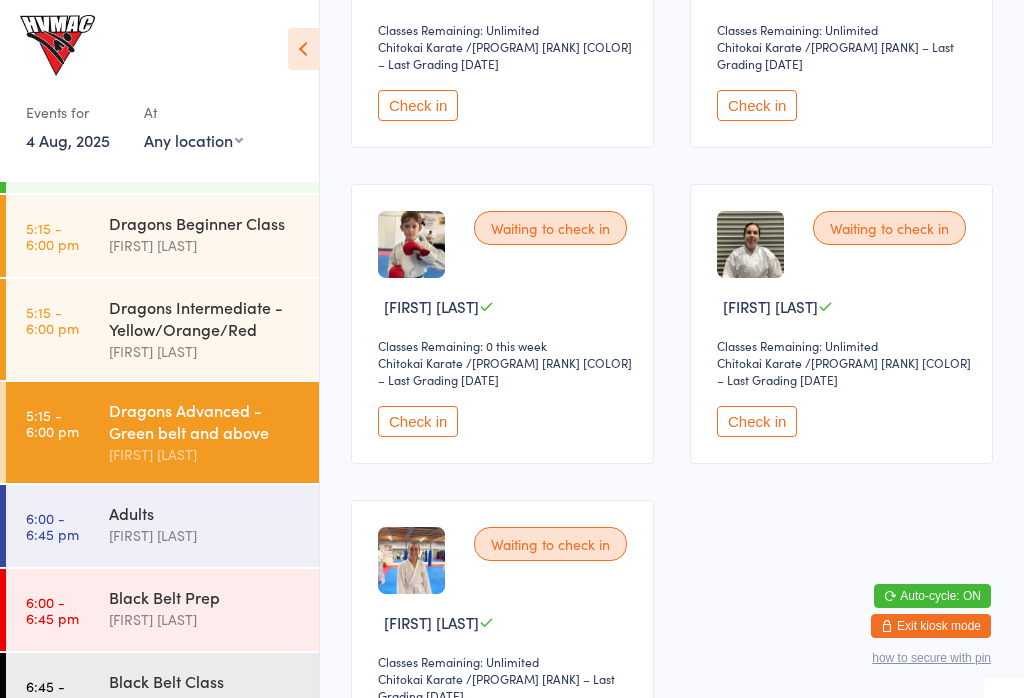 click on "Check in" at bounding box center (757, 421) 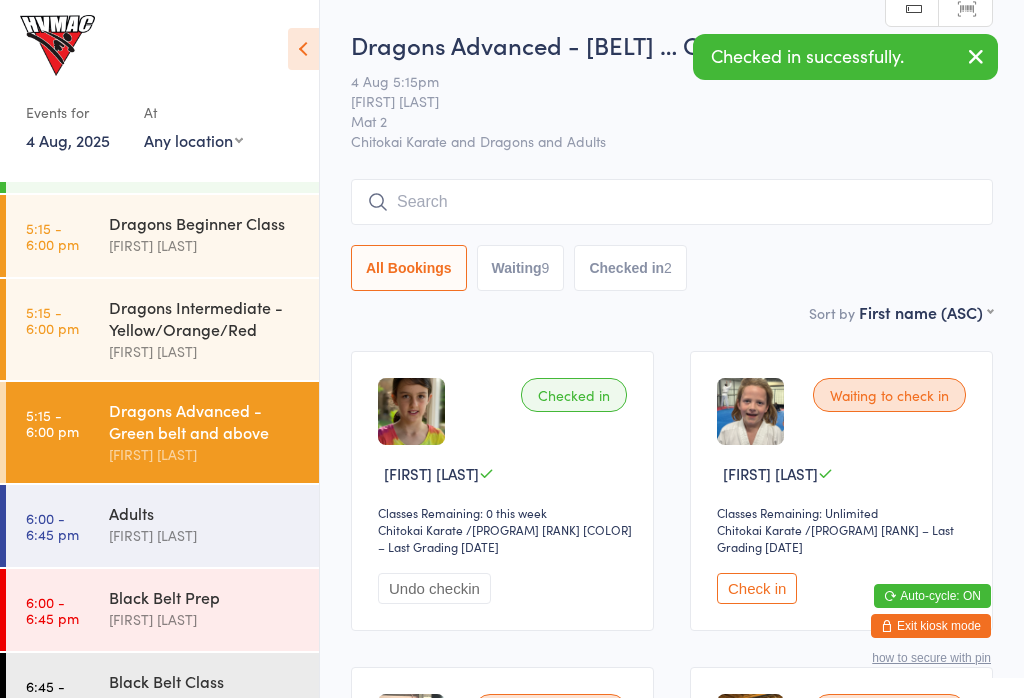scroll, scrollTop: 0, scrollLeft: 0, axis: both 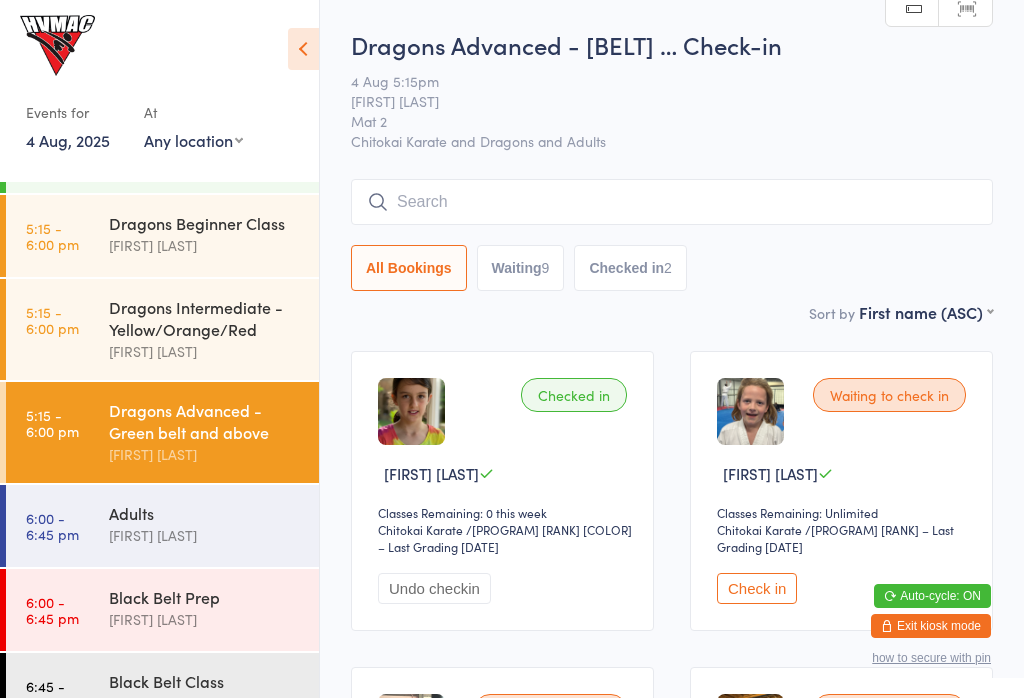 click on "5:15 - 6:00 pm Dragons Intermediate - Yellow/Orange/Red Georgia Dearlove" at bounding box center [162, 329] 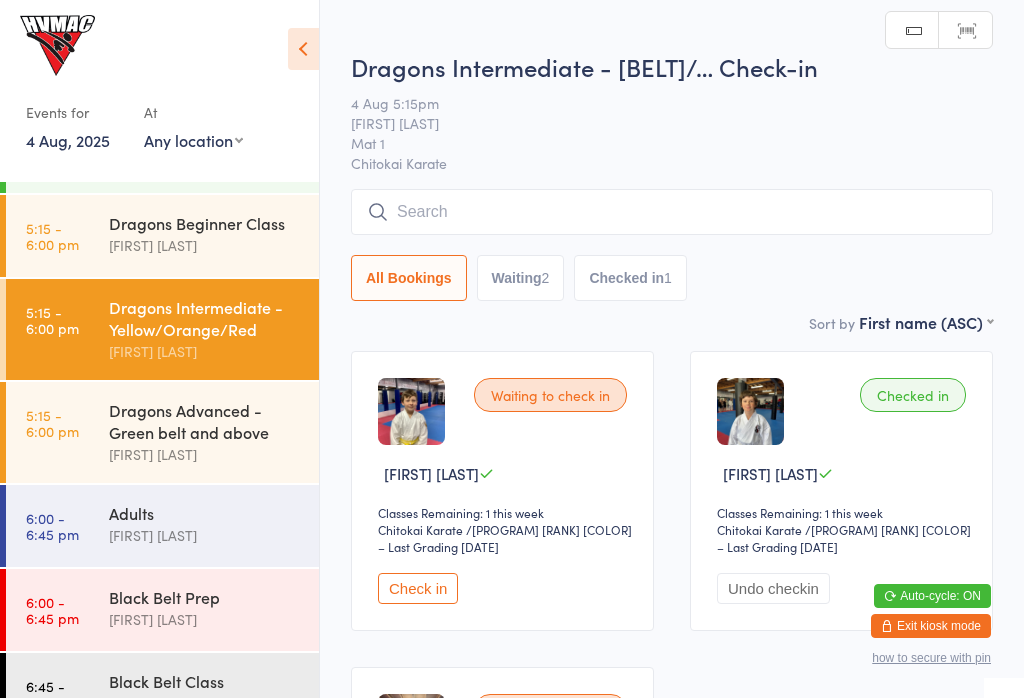 scroll, scrollTop: 0, scrollLeft: 0, axis: both 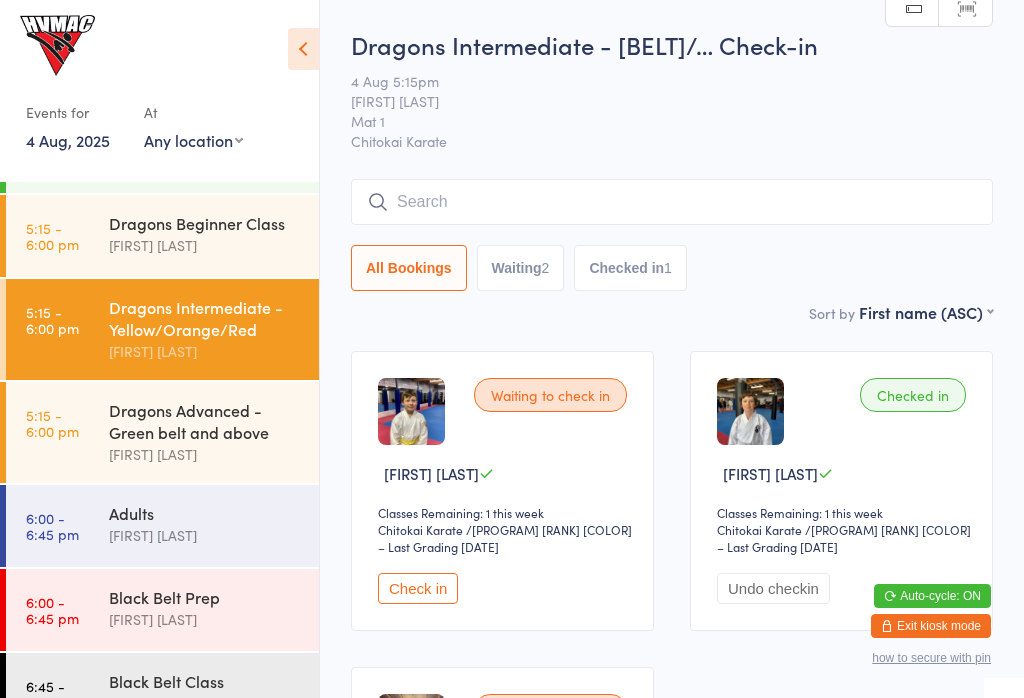 click on "Dragons Beginner Class" at bounding box center (205, 223) 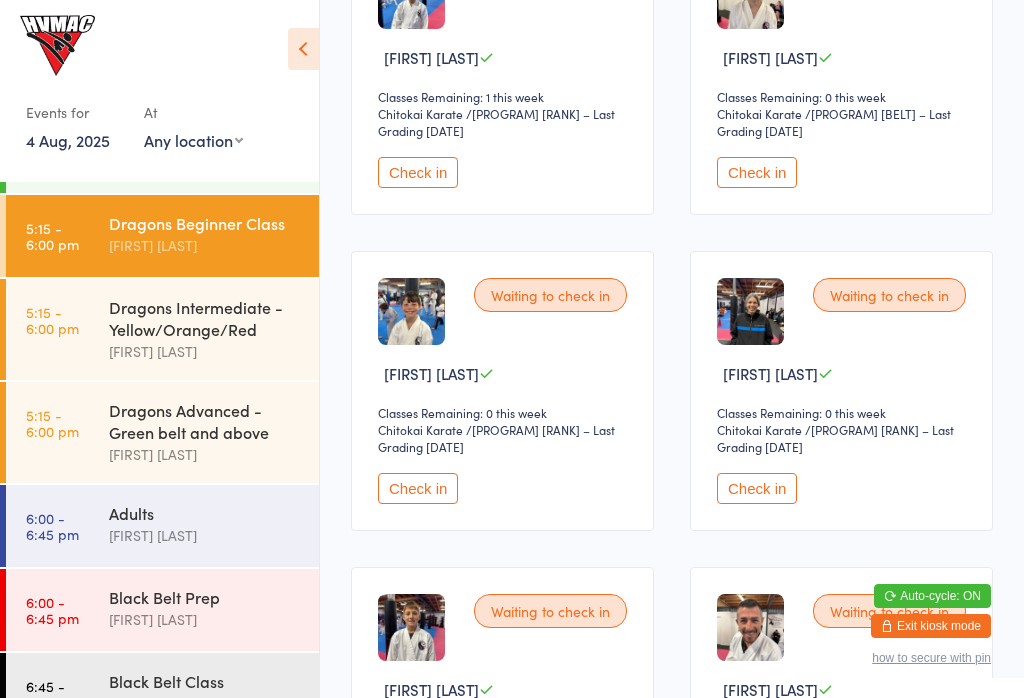 scroll, scrollTop: 425, scrollLeft: 0, axis: vertical 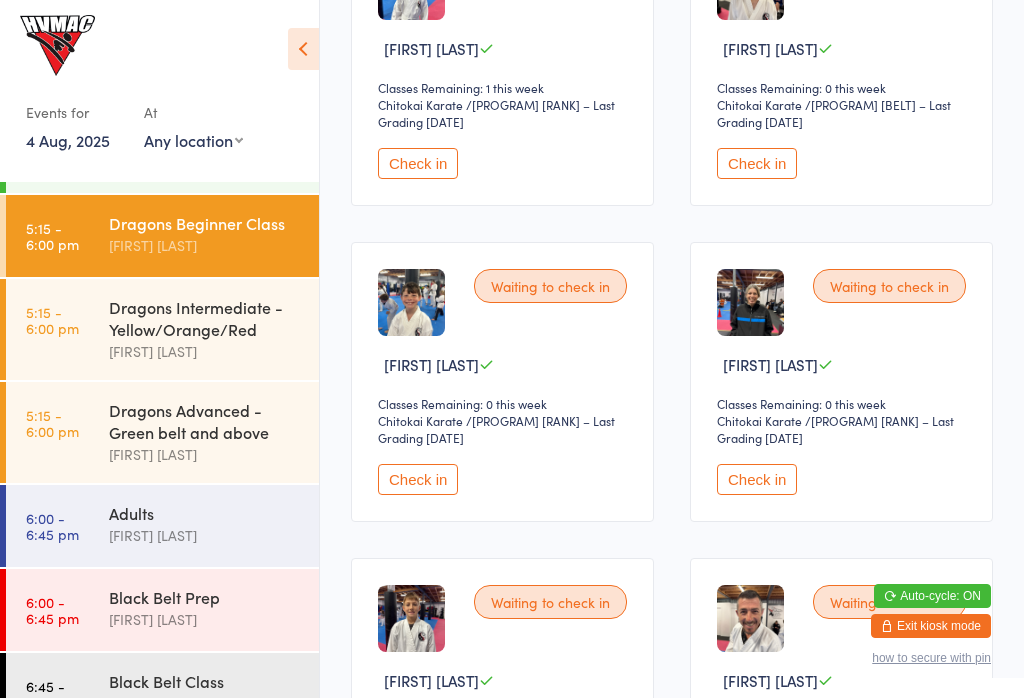 click on "Check in" at bounding box center [757, 479] 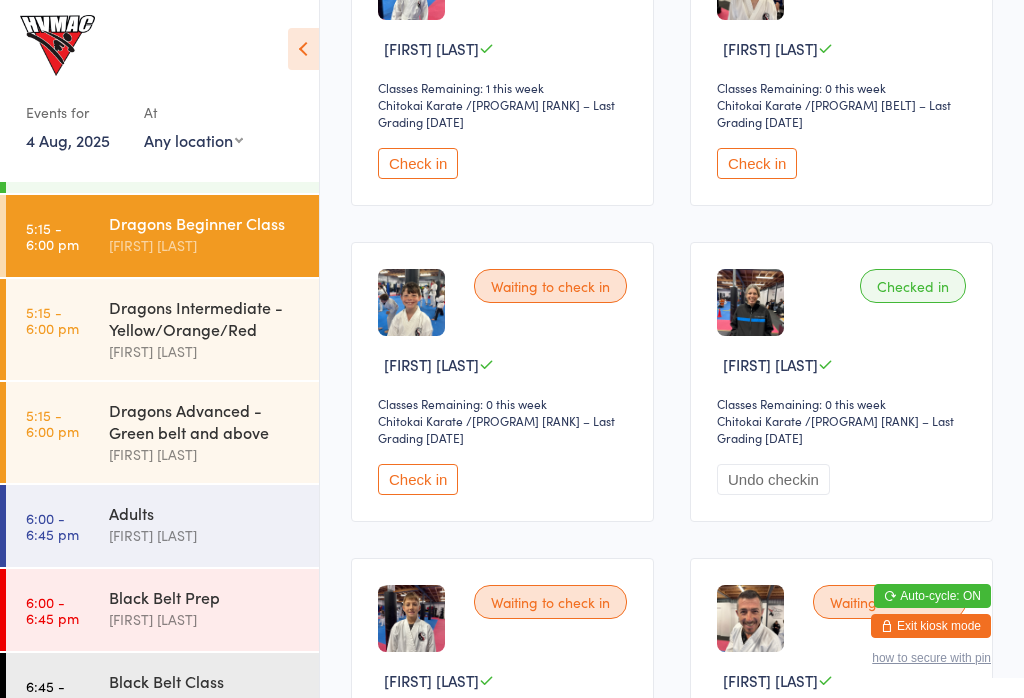 click on "5:15 - 6:00 pm Dragons Intermediate - Yellow/Orange/Red Georgia Dearlove" at bounding box center [162, 329] 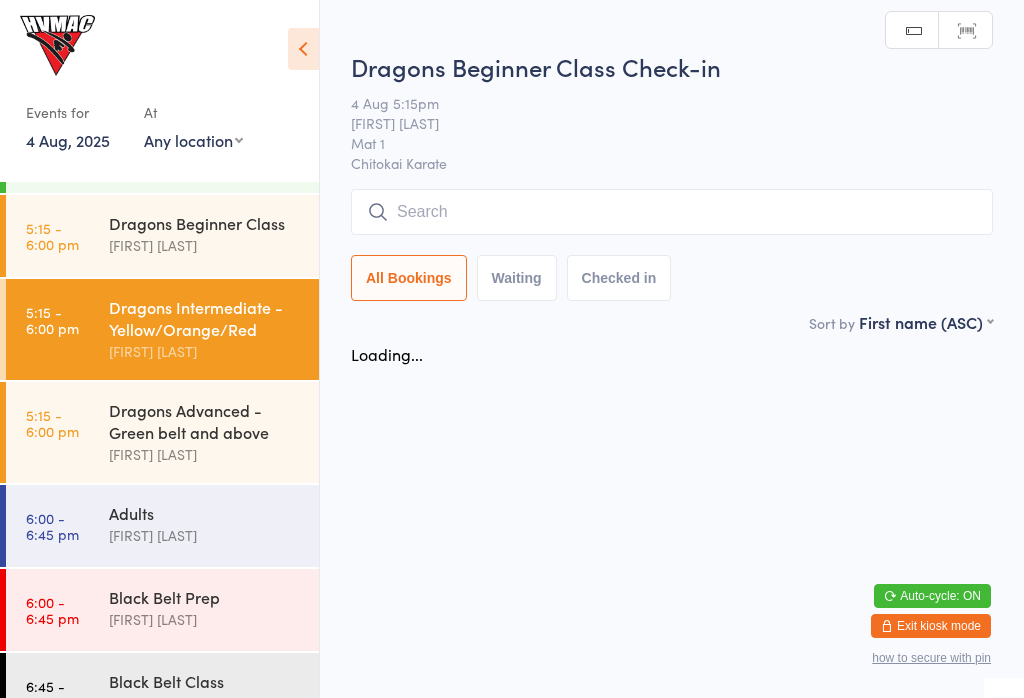 scroll, scrollTop: 0, scrollLeft: 0, axis: both 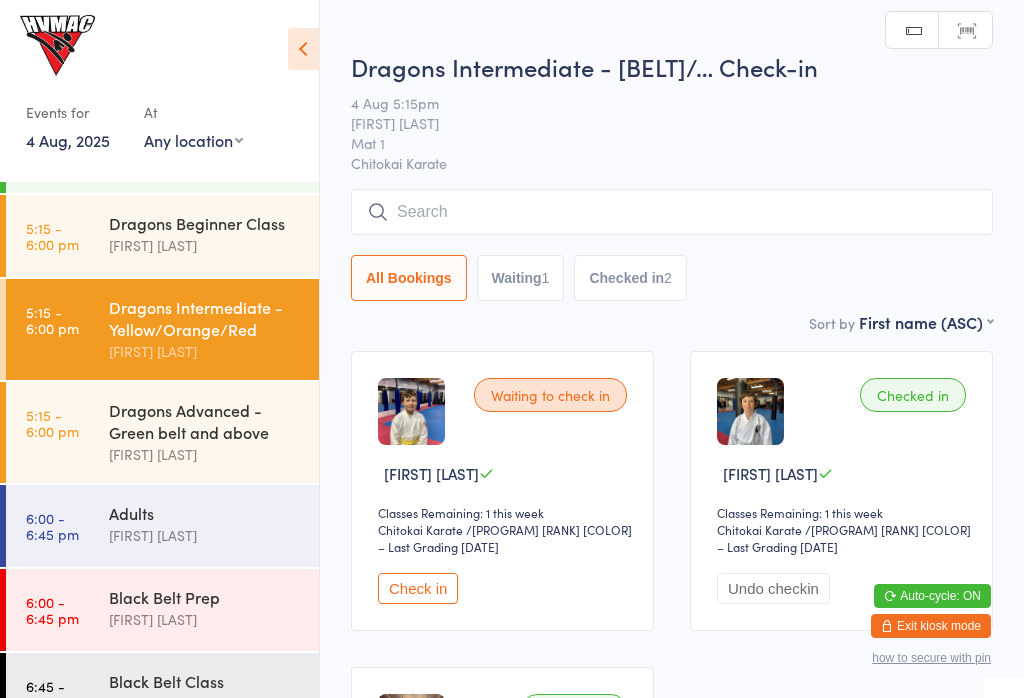 click on "Check in" at bounding box center (418, 588) 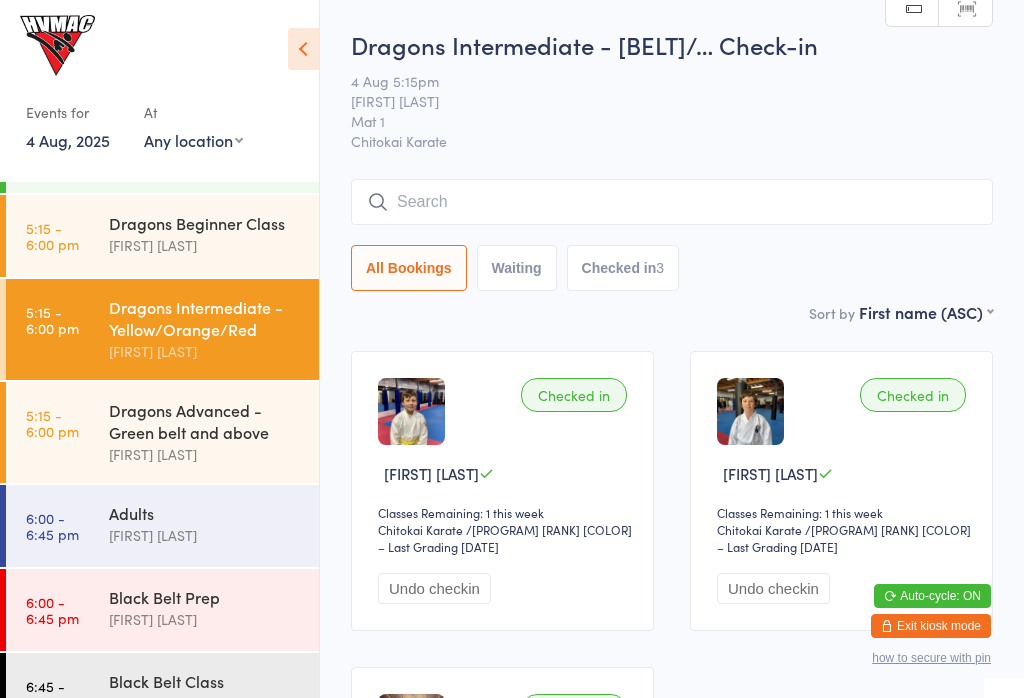 click on "Georgia Dearlove" at bounding box center (205, 535) 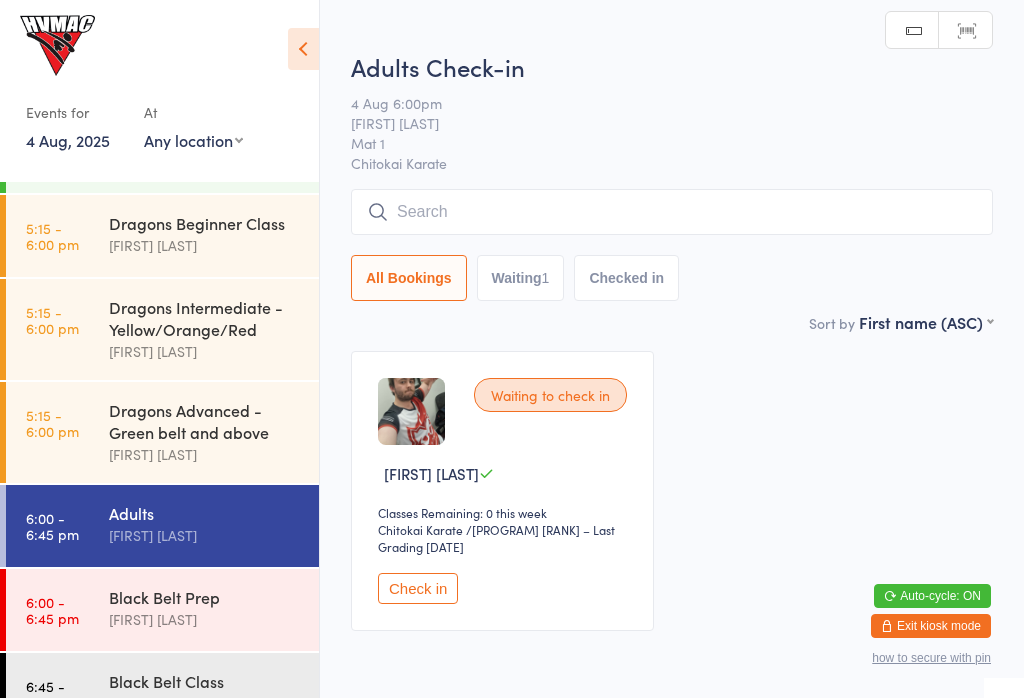 scroll, scrollTop: 0, scrollLeft: 0, axis: both 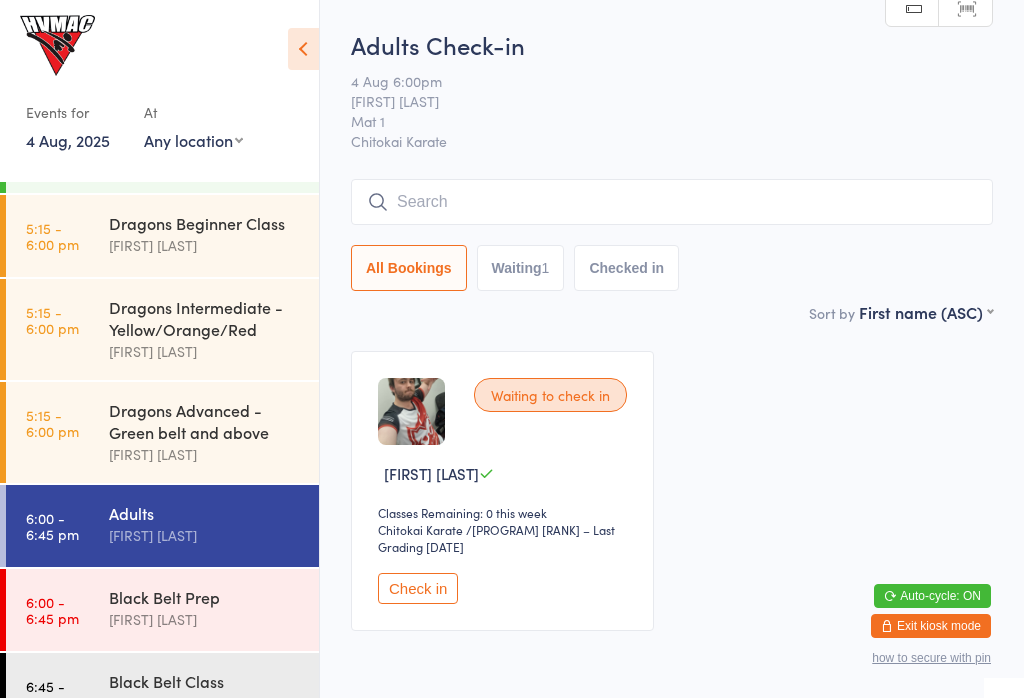 click on "Dragons Advanced - Green belt and above" at bounding box center (205, 421) 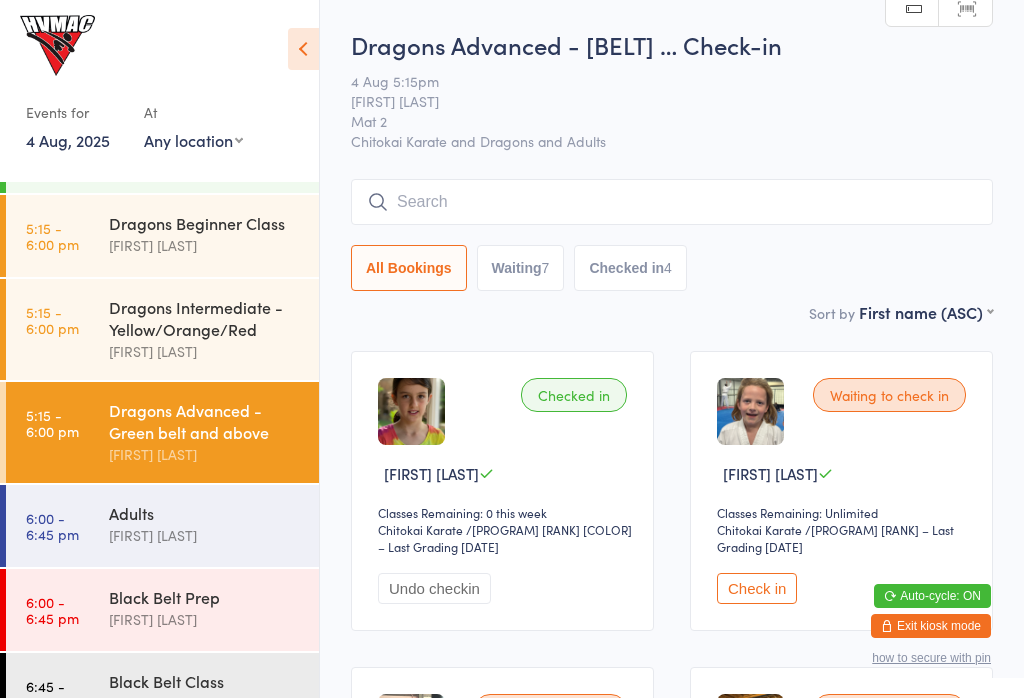 click on "Dragons Intermediate - Yellow/Orange/Red" at bounding box center [205, 318] 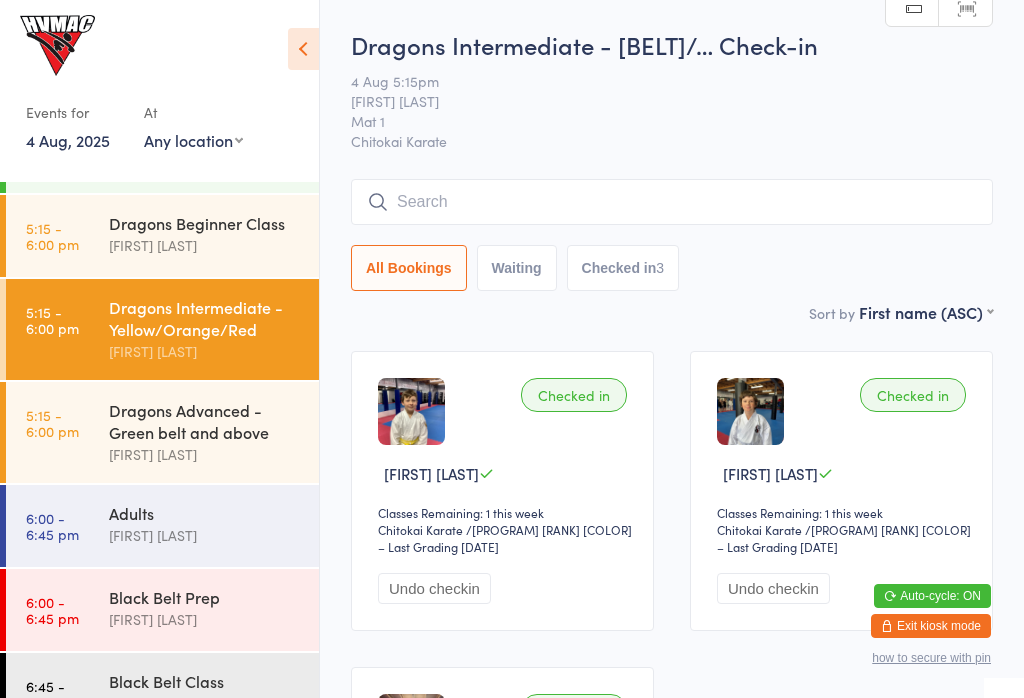 scroll, scrollTop: 0, scrollLeft: 0, axis: both 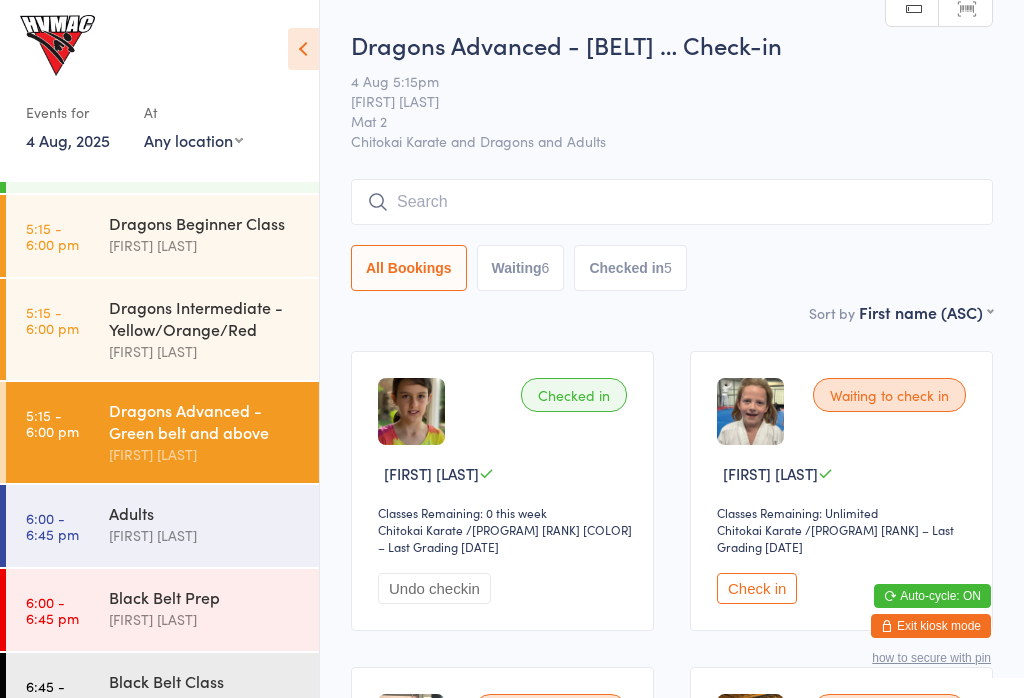 click on "Georgia Dearlove" at bounding box center (205, 351) 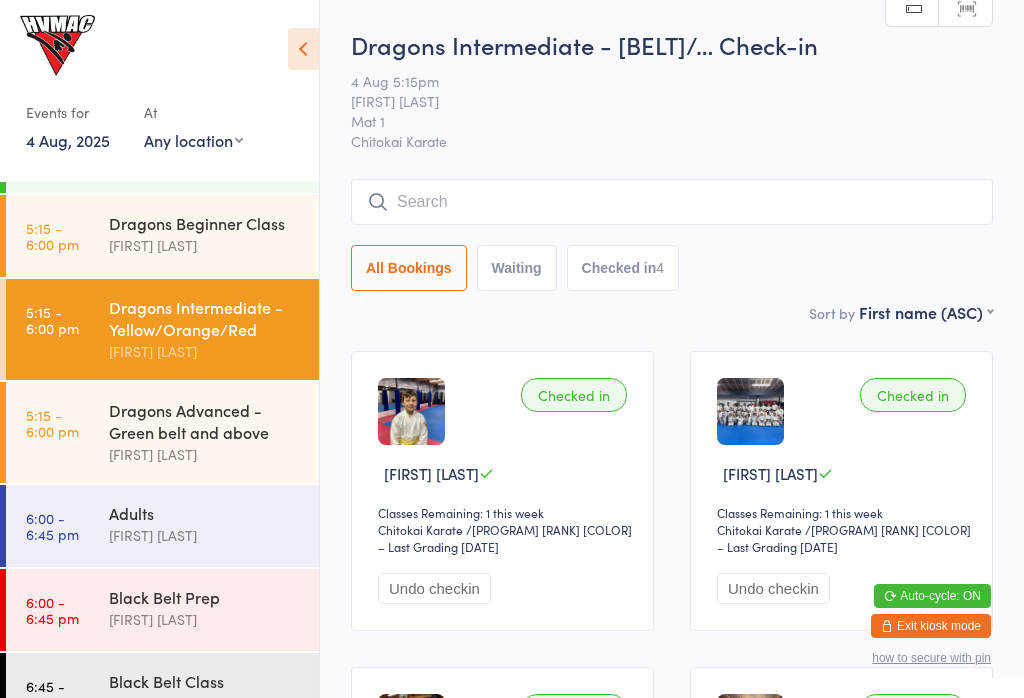 scroll, scrollTop: 0, scrollLeft: 0, axis: both 